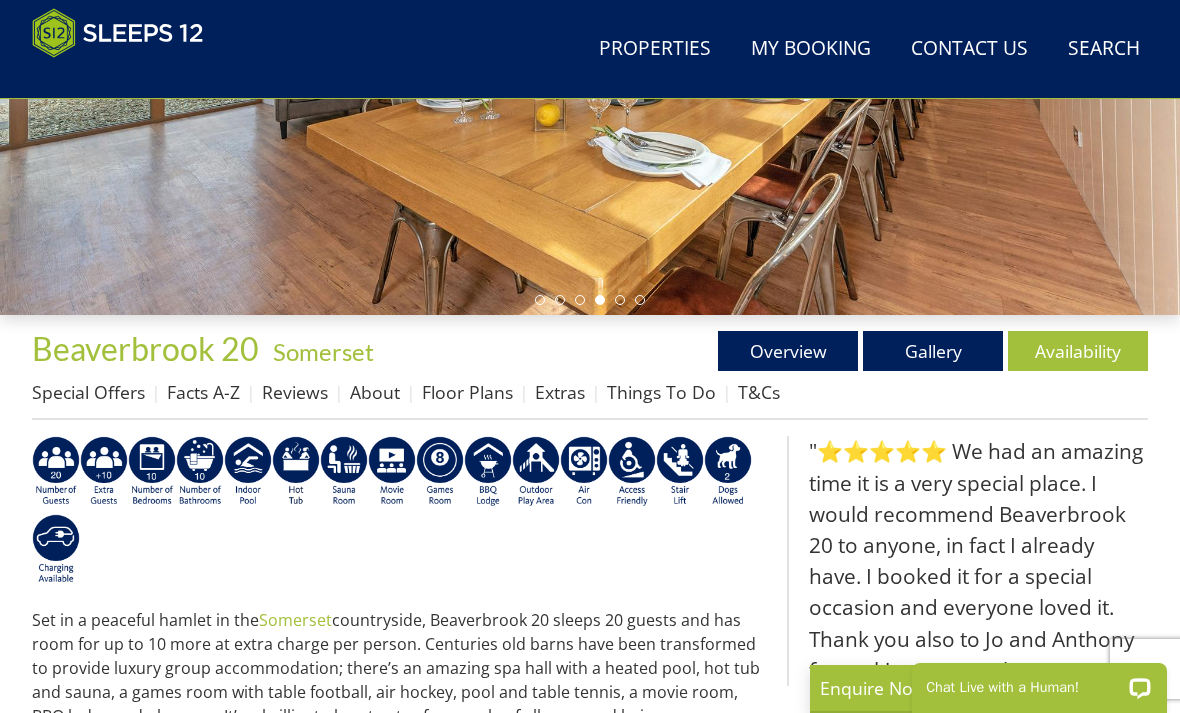 scroll, scrollTop: 454, scrollLeft: 0, axis: vertical 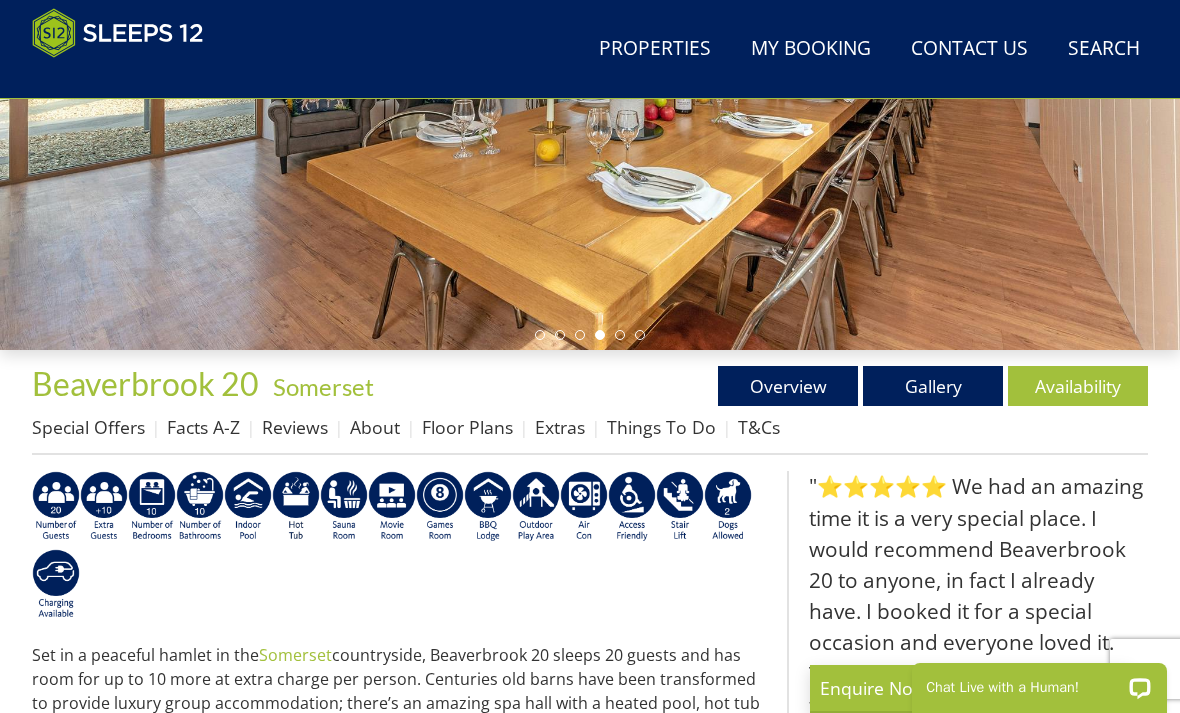 click on "Gallery" at bounding box center [933, 386] 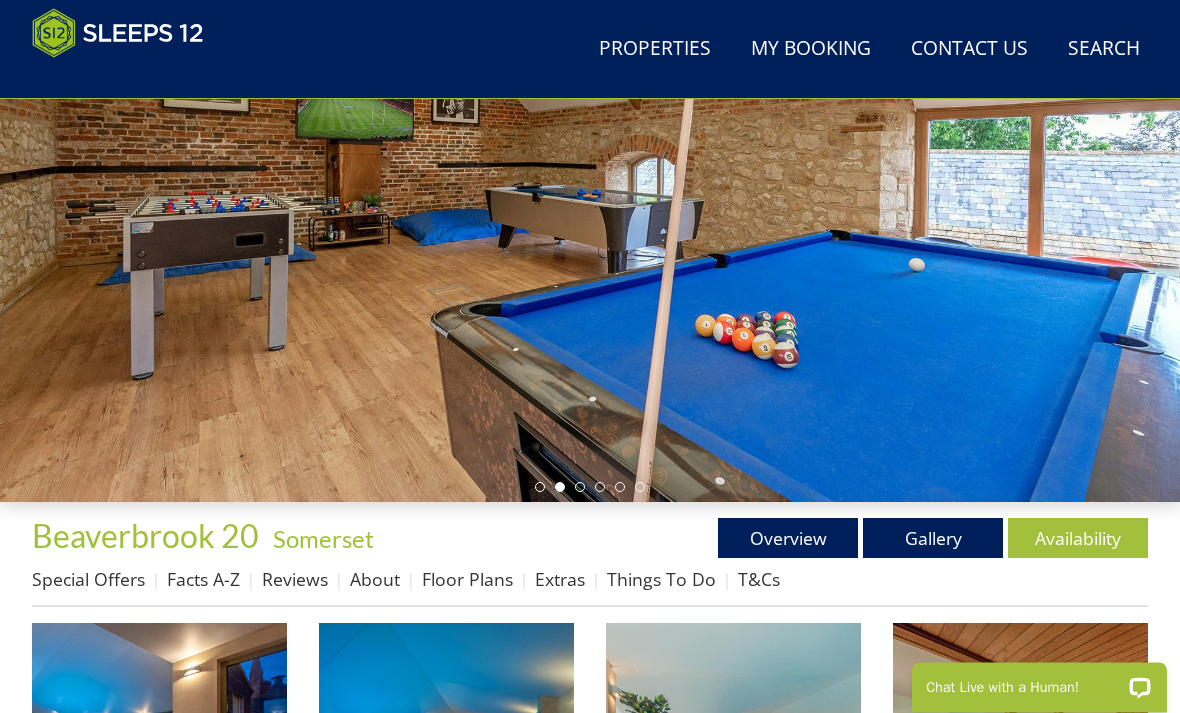 scroll, scrollTop: 304, scrollLeft: 0, axis: vertical 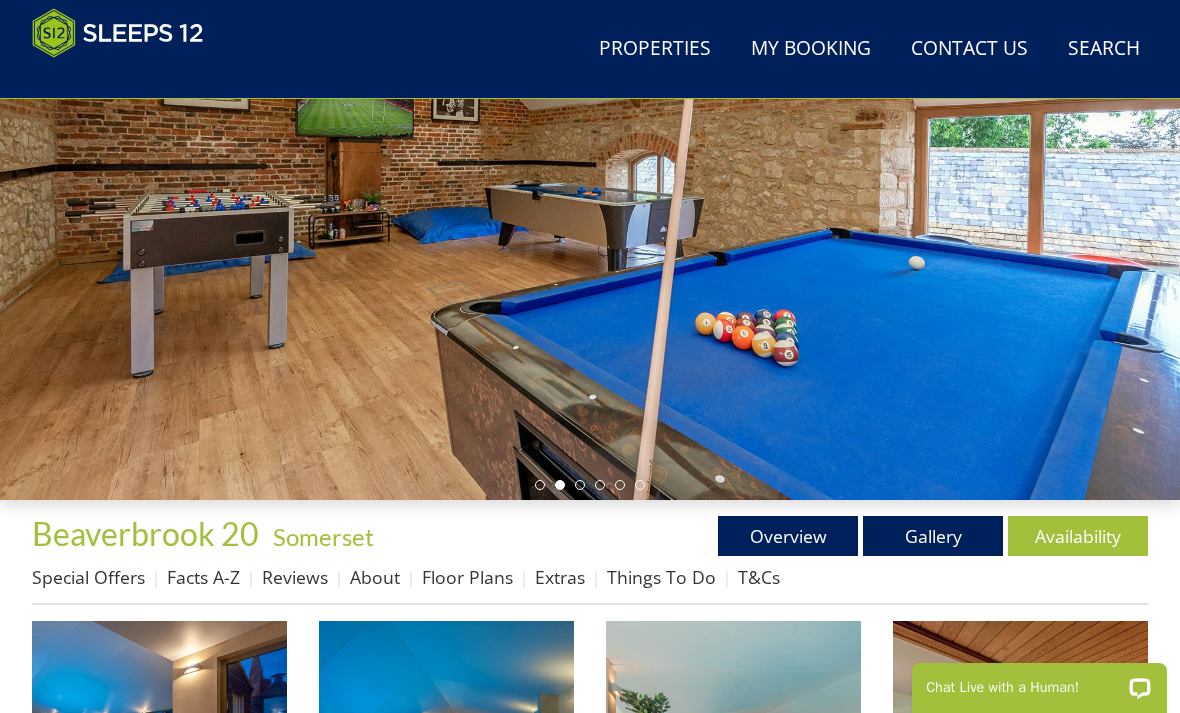click at bounding box center [159, 748] 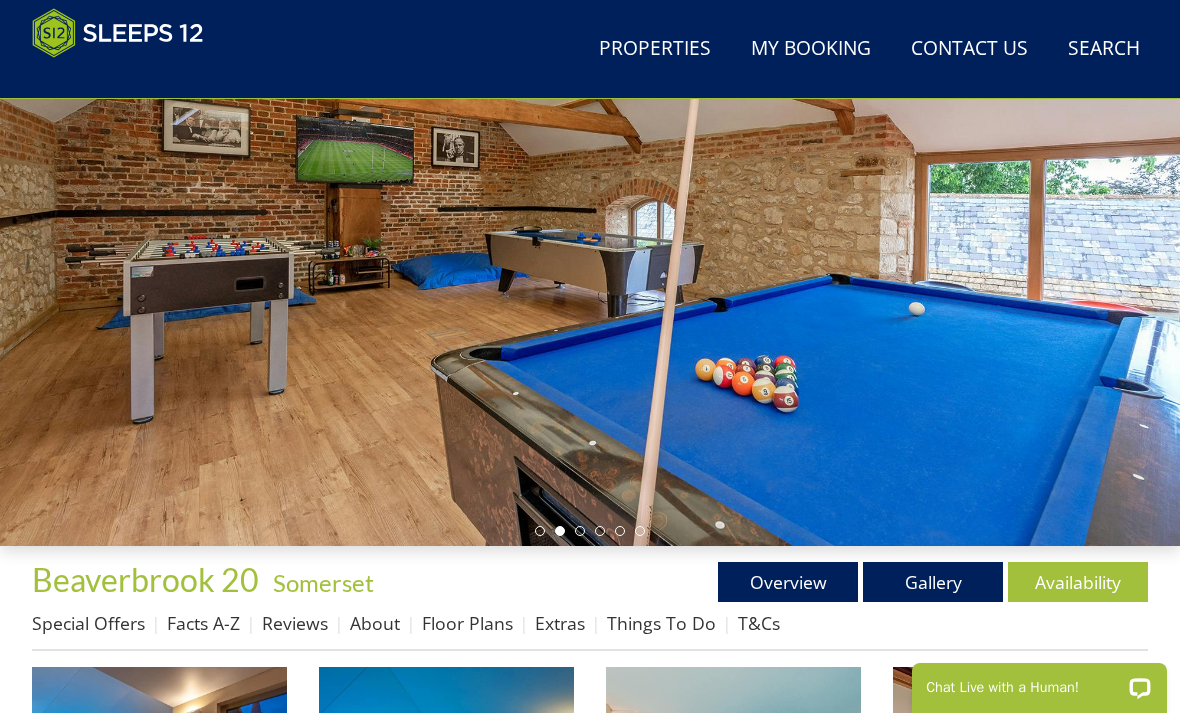 scroll, scrollTop: 269, scrollLeft: 0, axis: vertical 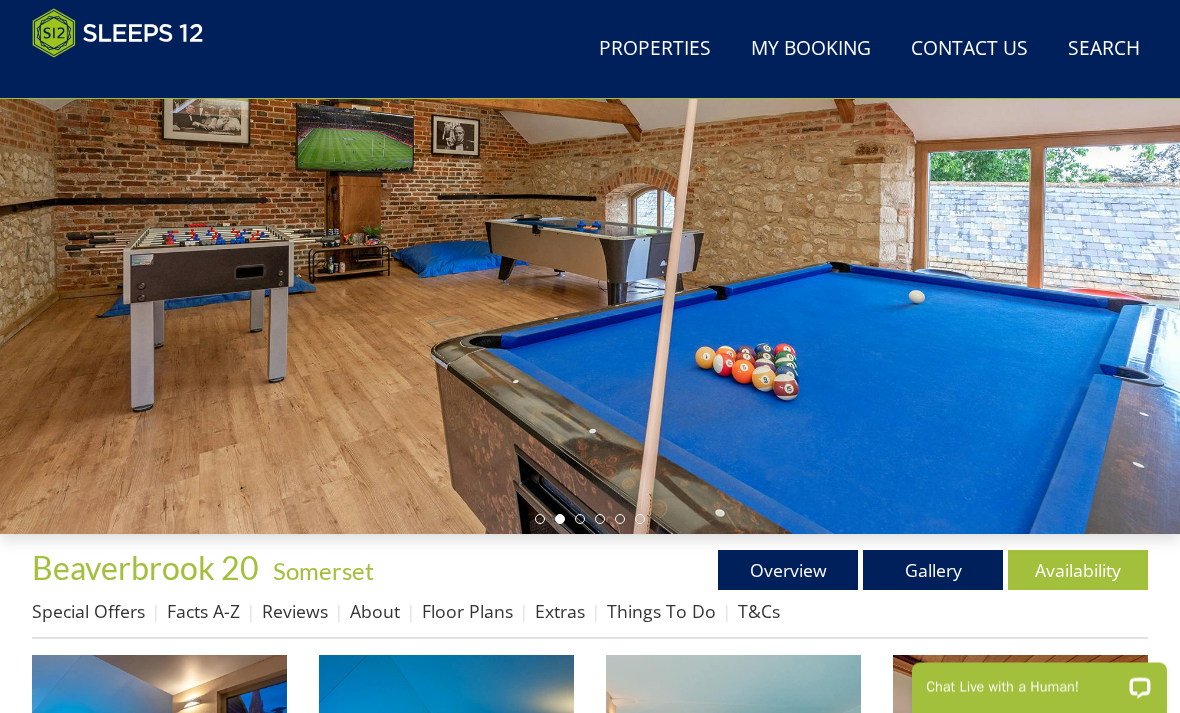 click on "Beaverbrook 20" at bounding box center [145, 568] 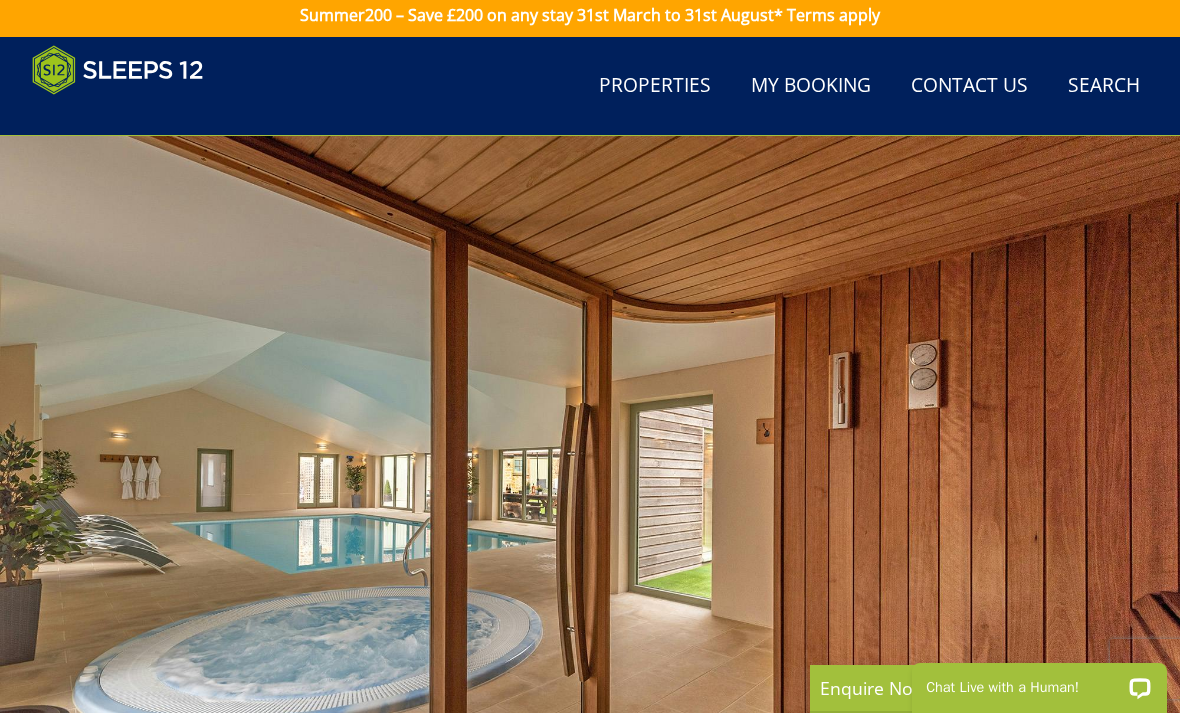 scroll, scrollTop: 0, scrollLeft: 0, axis: both 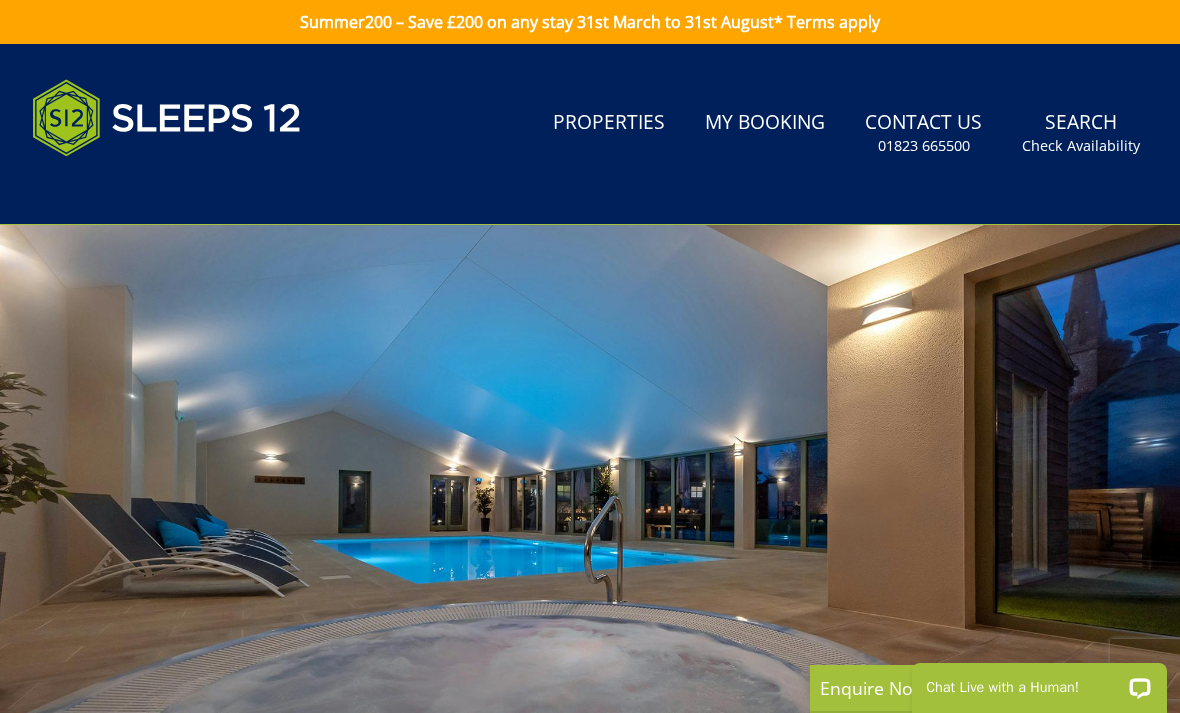 click on "Properties" at bounding box center [609, 123] 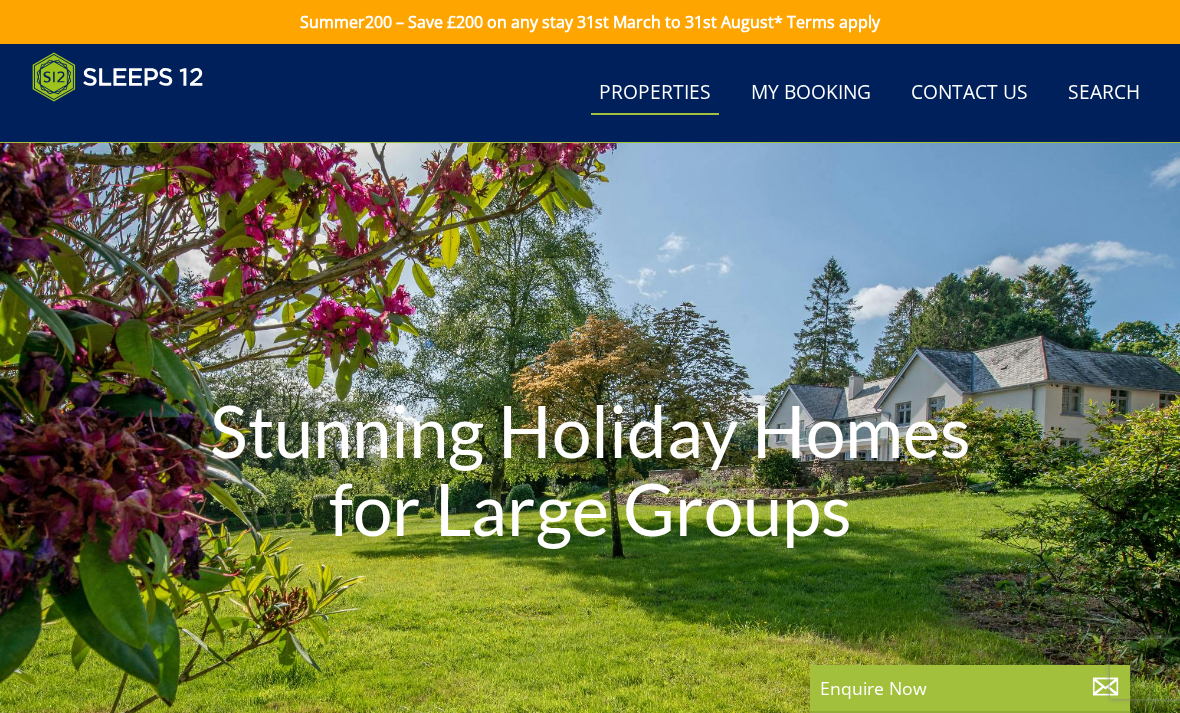 scroll, scrollTop: 0, scrollLeft: 4233, axis: horizontal 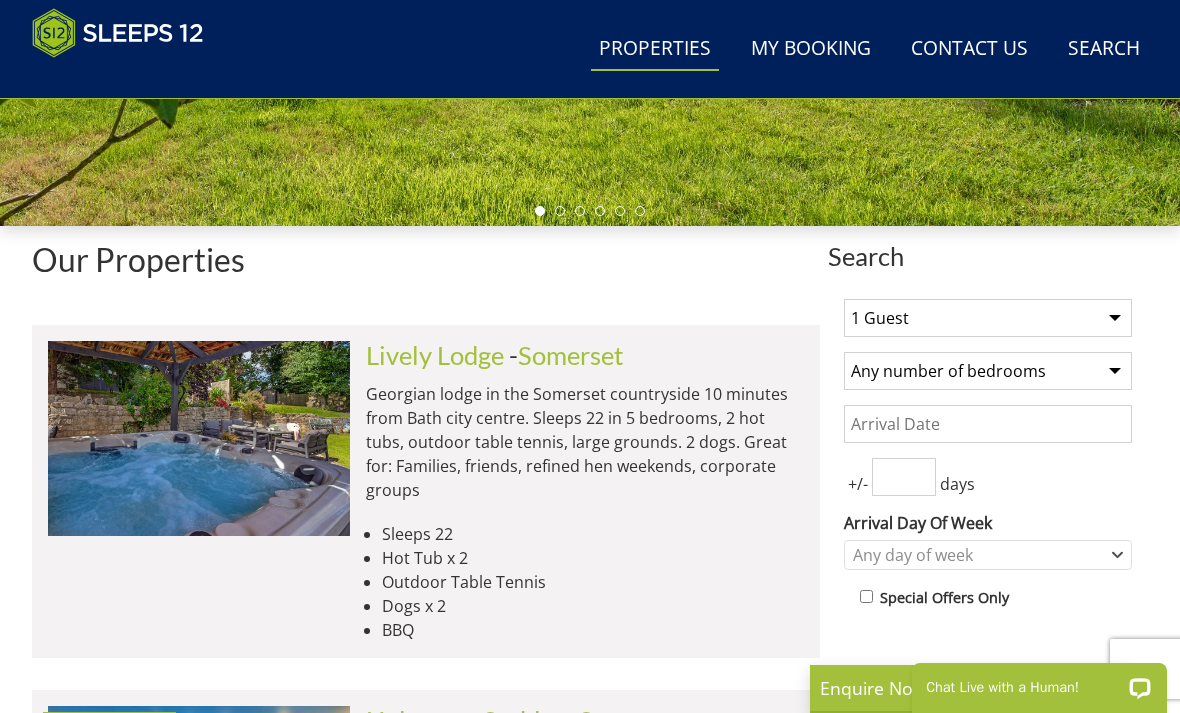 click on "1 Guest
2 Guests
3 Guests
4 Guests
5 Guests
6 Guests
7 Guests
8 Guests
9 Guests
10 Guests
11 Guests
12 Guests
13 Guests
14 Guests
15 Guests
16 Guests
17 Guests
18 Guests
19 Guests
20 Guests
21 Guests
22 Guests
23 Guests
24 Guests
25 Guests
26 Guests
27 Guests
28 Guests
29 Guests
30 Guests
31 Guests
32 Guests
33 Guests
34 Guests
35 Guests
36 Guests
37 Guests
38 Guests
39 Guests
40 Guests
41 Guests
42 Guests
43 Guests
44 Guests
45 Guests
46 Guests
47 Guests
48 Guests
49 Guests
50 Guests" at bounding box center [988, 318] 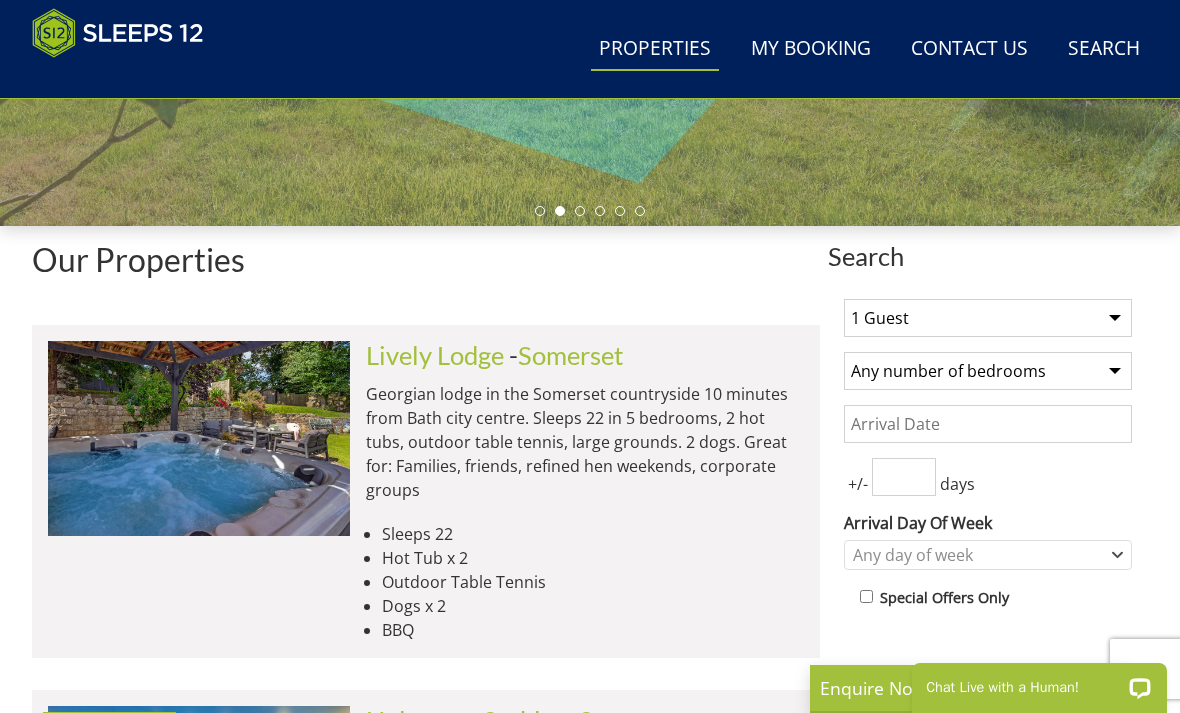 click on "1 Guest
2 Guests
3 Guests
4 Guests
5 Guests
6 Guests
7 Guests
8 Guests
9 Guests
10 Guests
11 Guests
12 Guests
13 Guests
14 Guests
15 Guests
16 Guests
17 Guests
18 Guests
19 Guests
20 Guests
21 Guests
22 Guests
23 Guests
24 Guests
25 Guests
26 Guests
27 Guests
28 Guests
29 Guests
30 Guests
31 Guests
32 Guests
33 Guests
34 Guests
35 Guests
36 Guests
37 Guests
38 Guests
39 Guests
40 Guests
41 Guests
42 Guests
43 Guests
44 Guests
45 Guests
46 Guests
47 Guests
48 Guests
49 Guests
50 Guests" at bounding box center (988, 318) 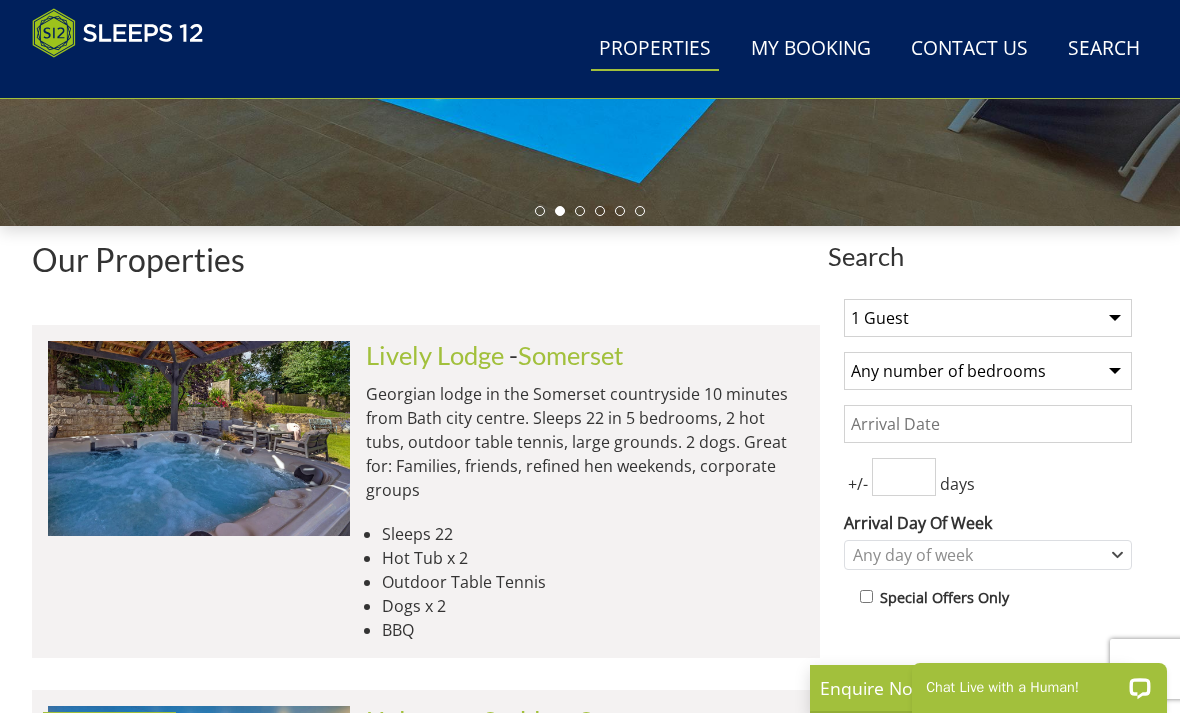 select on "22" 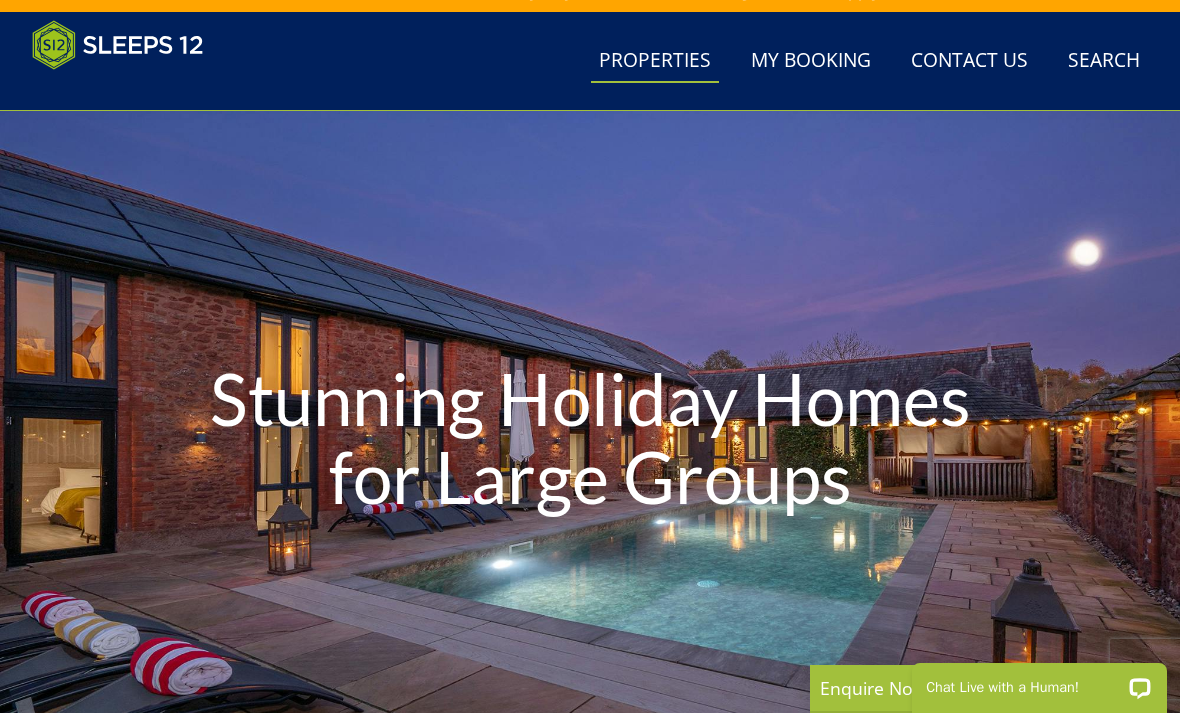 scroll, scrollTop: 0, scrollLeft: 0, axis: both 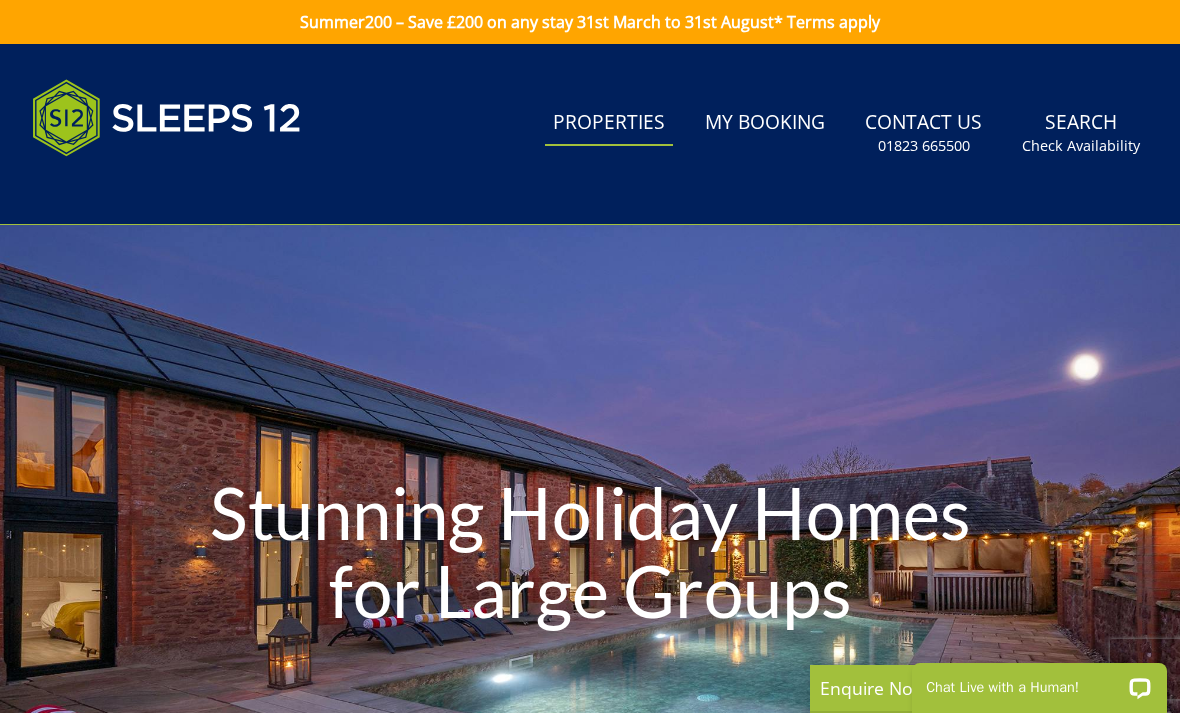 click on "Properties" at bounding box center (609, 123) 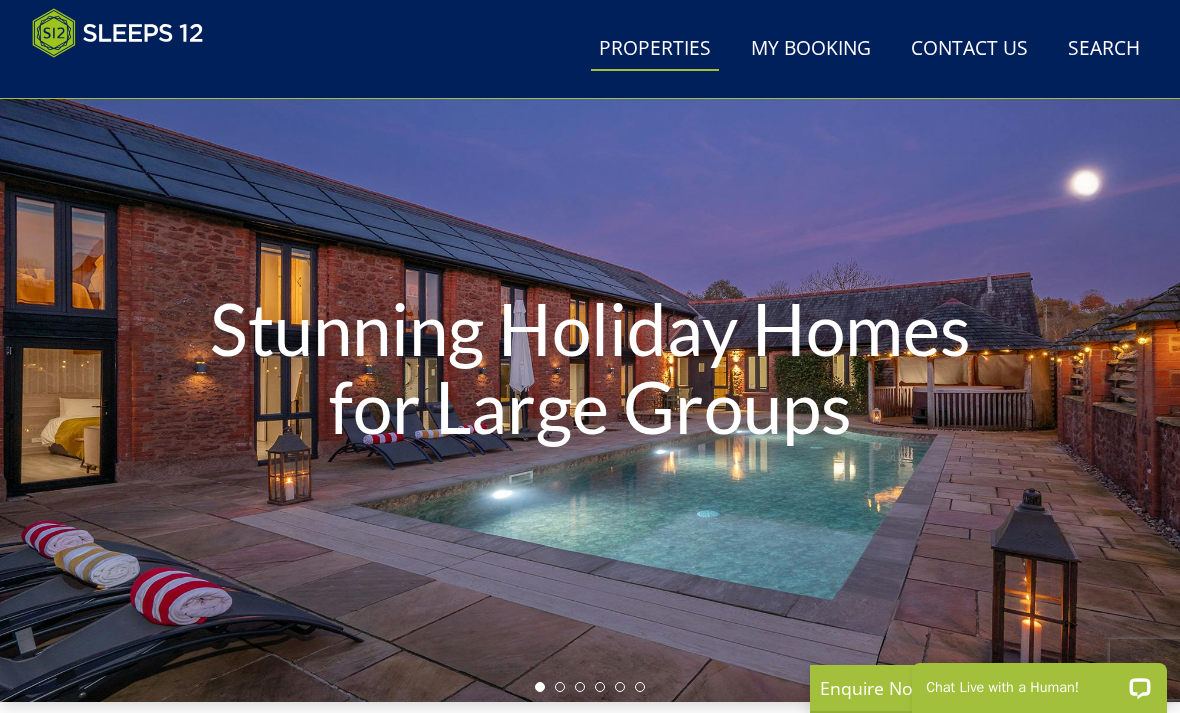 scroll, scrollTop: 0, scrollLeft: 0, axis: both 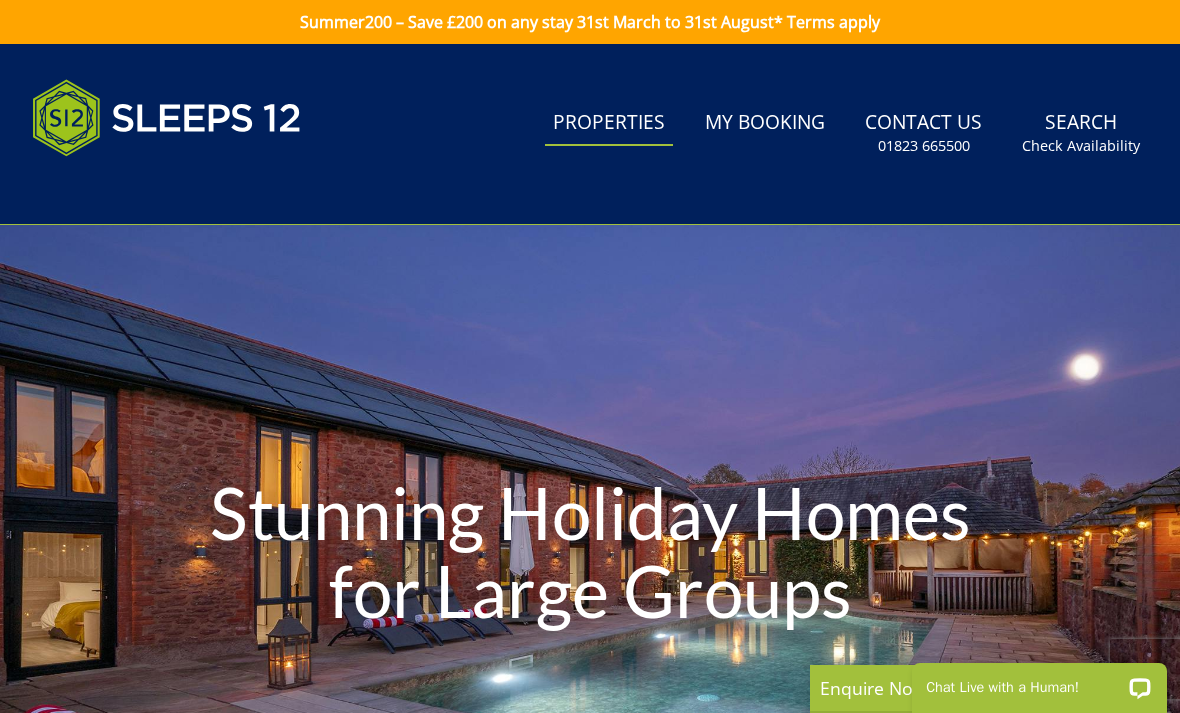 click on "Search  Check Availability" at bounding box center (1081, 133) 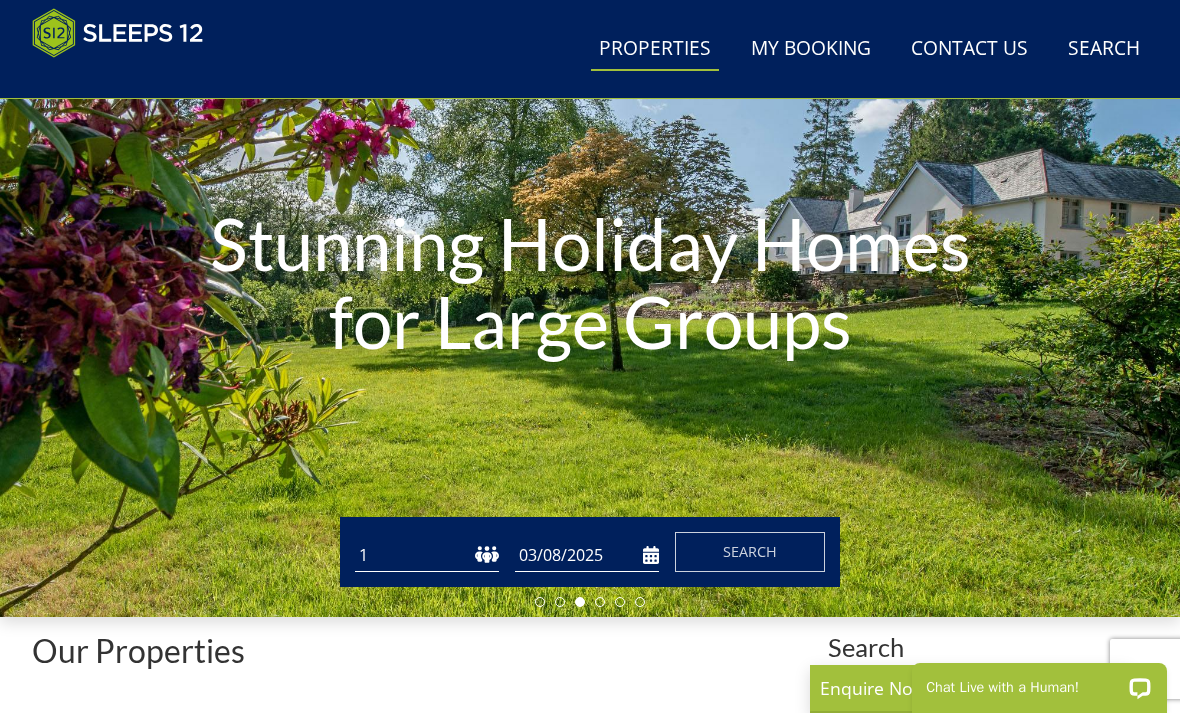 scroll, scrollTop: 186, scrollLeft: 0, axis: vertical 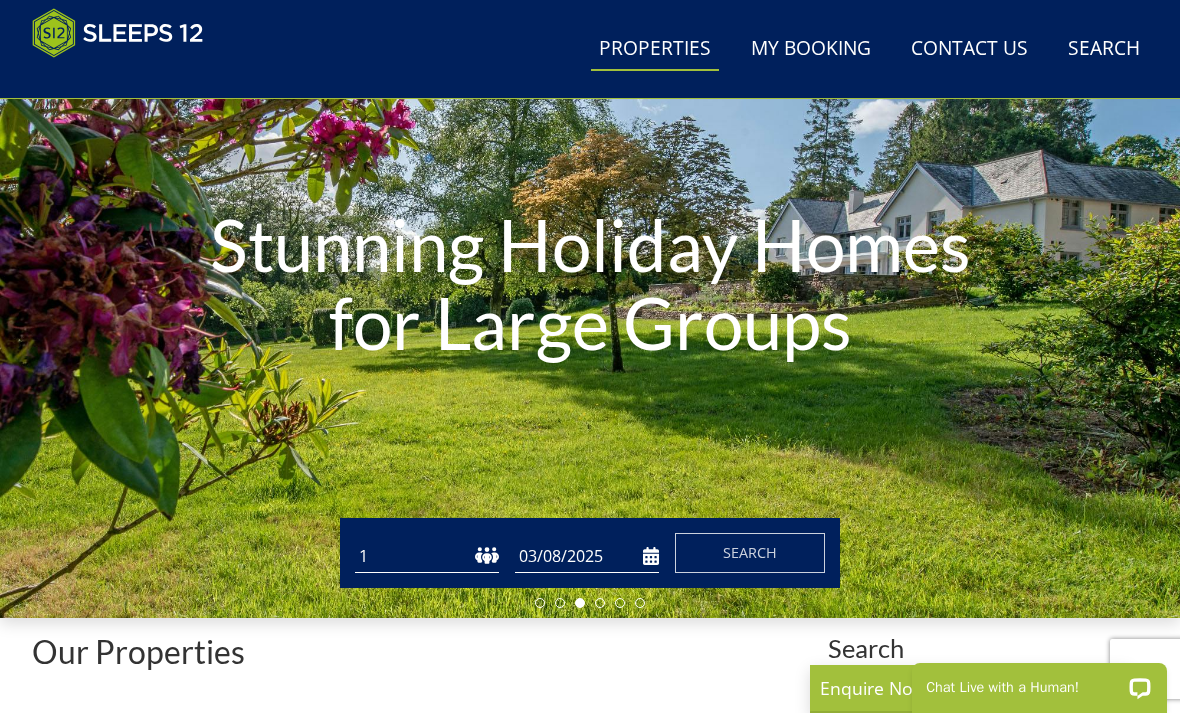 click on "Search  Check Availability" at bounding box center (1104, 49) 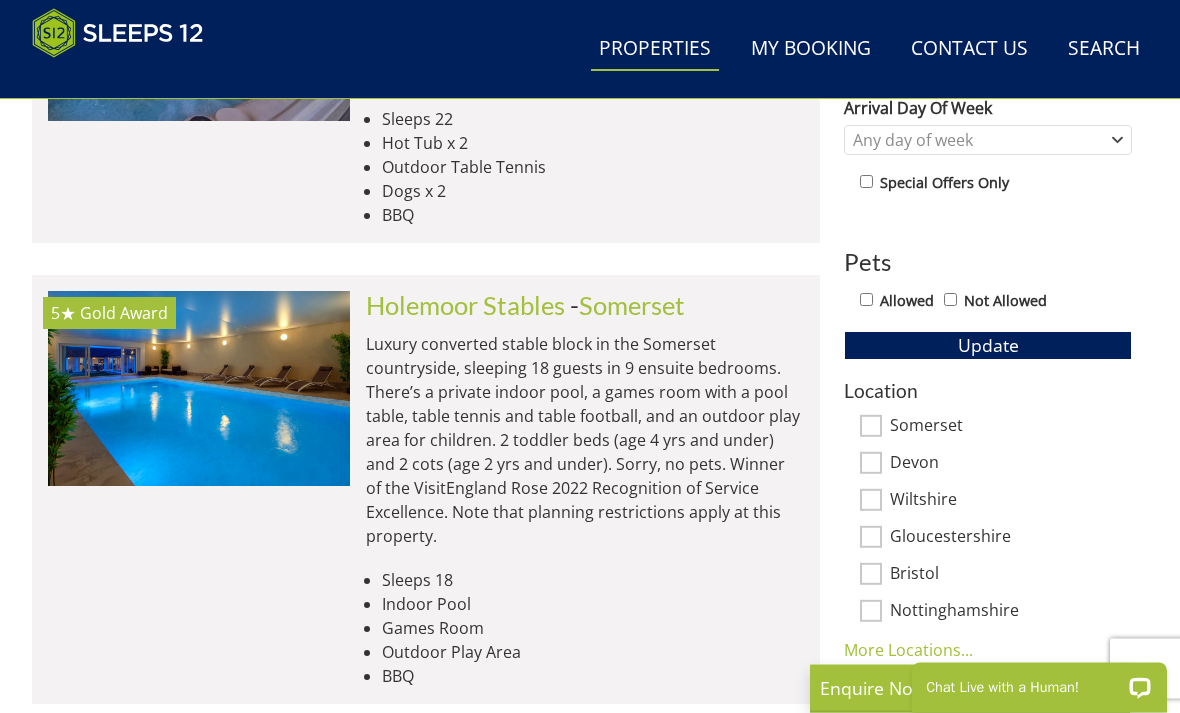 scroll, scrollTop: 993, scrollLeft: 0, axis: vertical 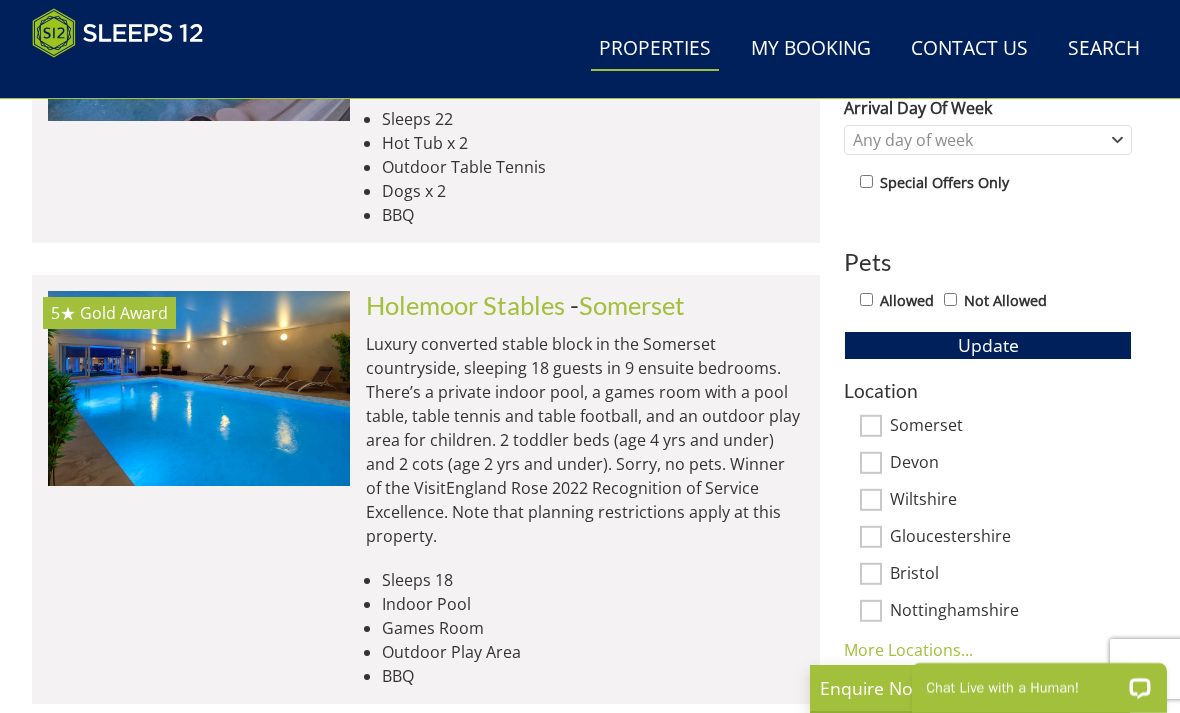 click on "Wiltshire" at bounding box center (871, 500) 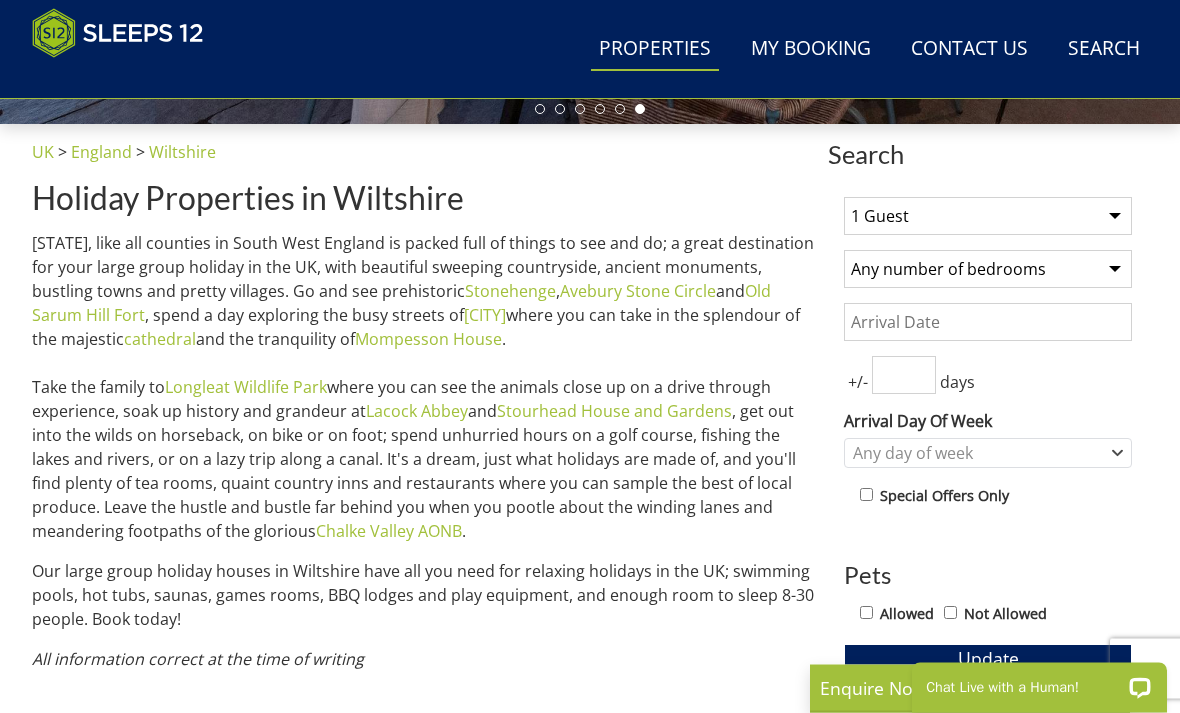 scroll, scrollTop: 662, scrollLeft: 0, axis: vertical 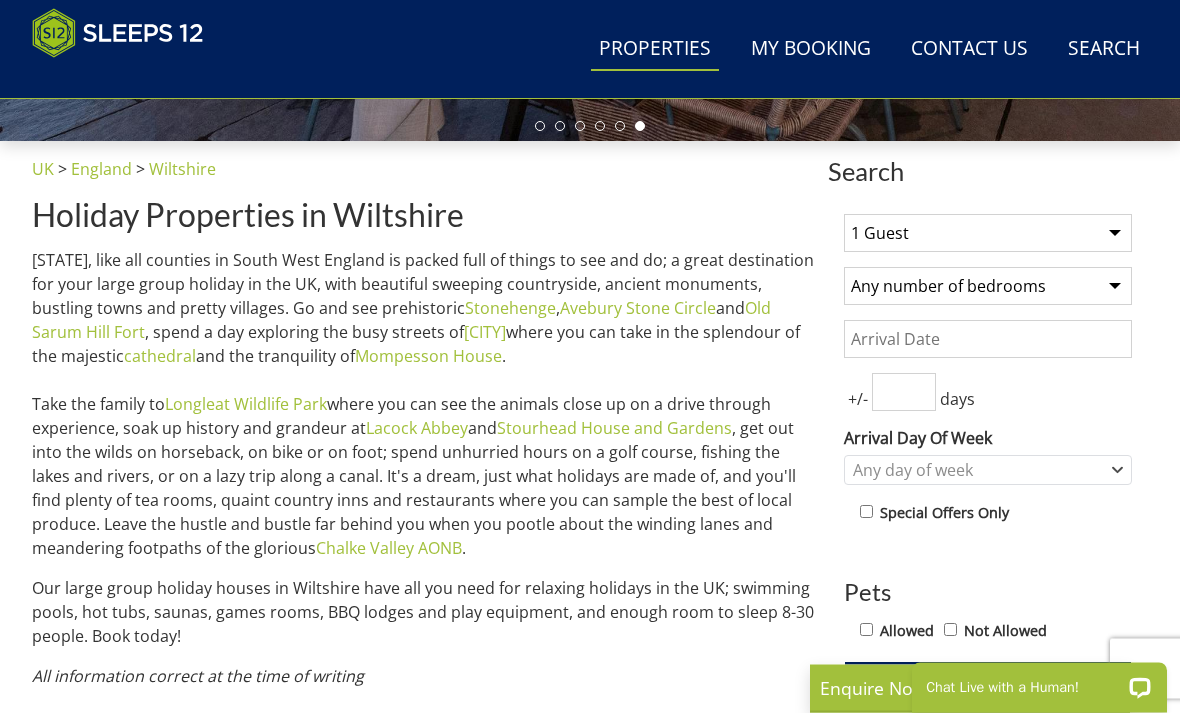 click on "1 Guest
2 Guests
3 Guests
4 Guests
5 Guests
6 Guests
7 Guests
8 Guests
9 Guests
10 Guests
11 Guests
12 Guests
13 Guests
14 Guests
15 Guests
16 Guests
17 Guests
18 Guests
19 Guests
20 Guests
21 Guests
22 Guests
23 Guests
24 Guests
25 Guests
26 Guests
27 Guests
28 Guests
29 Guests
30 Guests
31 Guests
32 Guests
33 Guests
34 Guests
35 Guests
36 Guests
37 Guests
38 Guests
39 Guests
40 Guests
41 Guests
42 Guests
43 Guests
44 Guests
45 Guests
46 Guests
47 Guests
48 Guests
49 Guests
50 Guests" at bounding box center [988, 234] 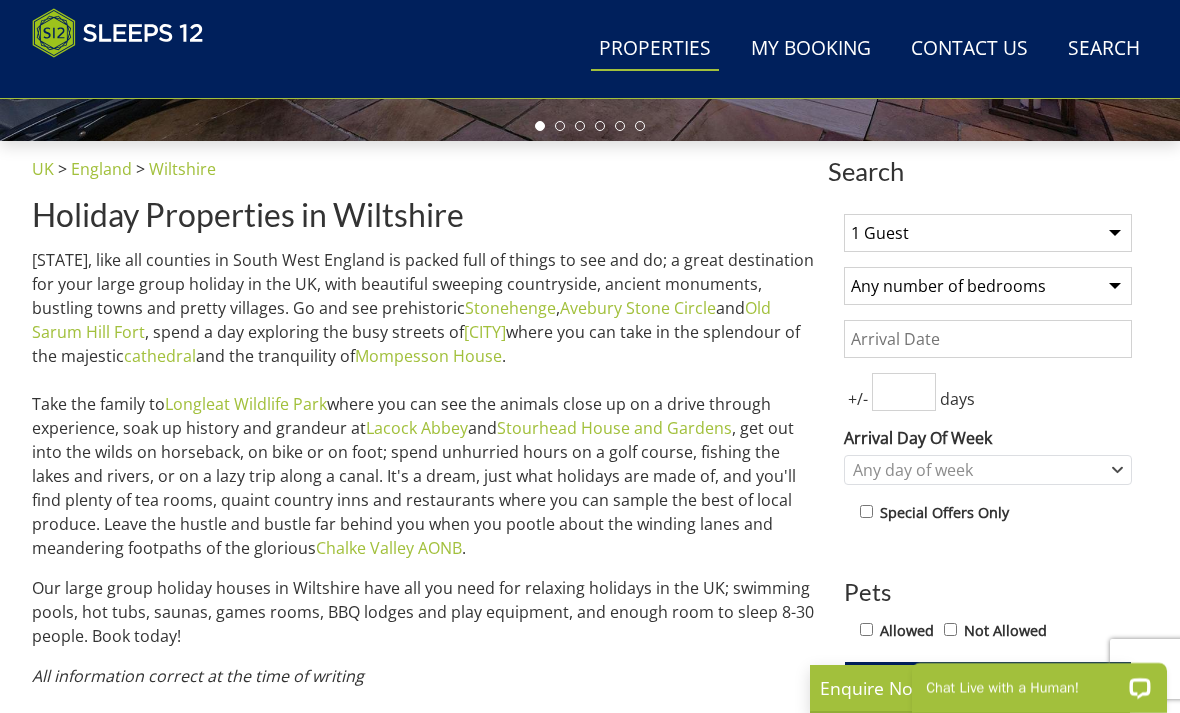 select on "22" 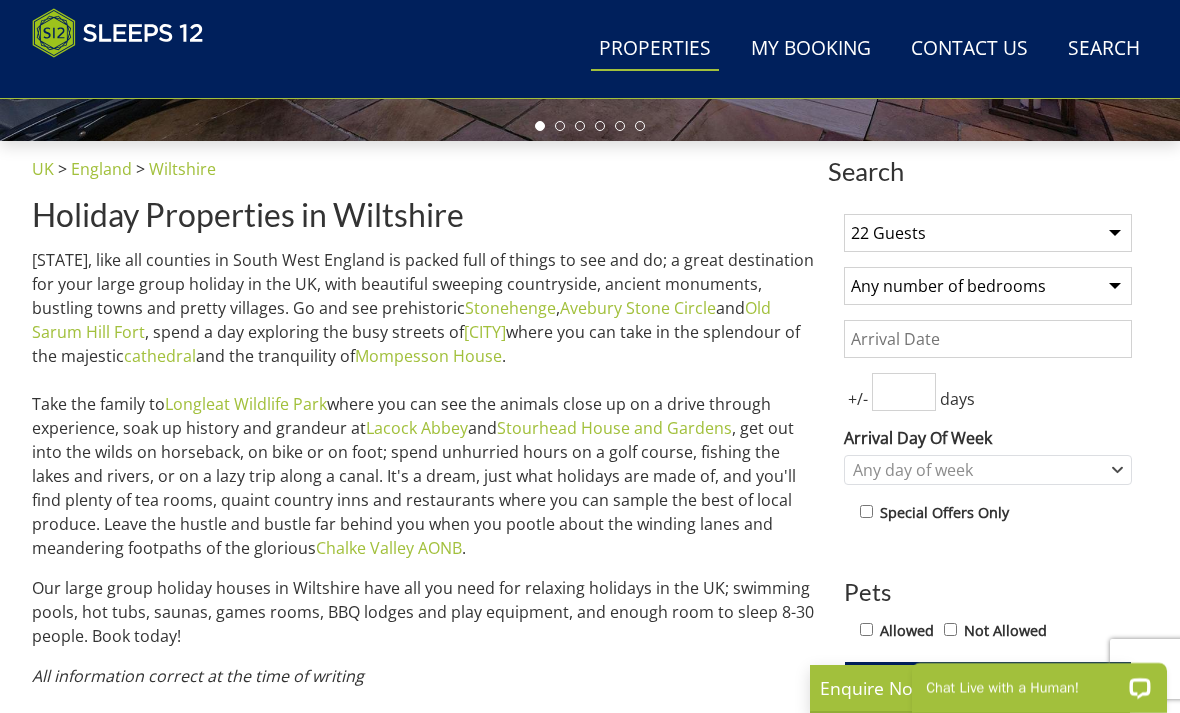 click on "Any number of bedrooms
3 Bedrooms
4 Bedrooms
5 Bedrooms
6 Bedrooms
7 Bedrooms
8 Bedrooms
9 Bedrooms
10 Bedrooms
11 Bedrooms
12 Bedrooms
13 Bedrooms
14 Bedrooms
15 Bedrooms
16 Bedrooms" at bounding box center [988, 286] 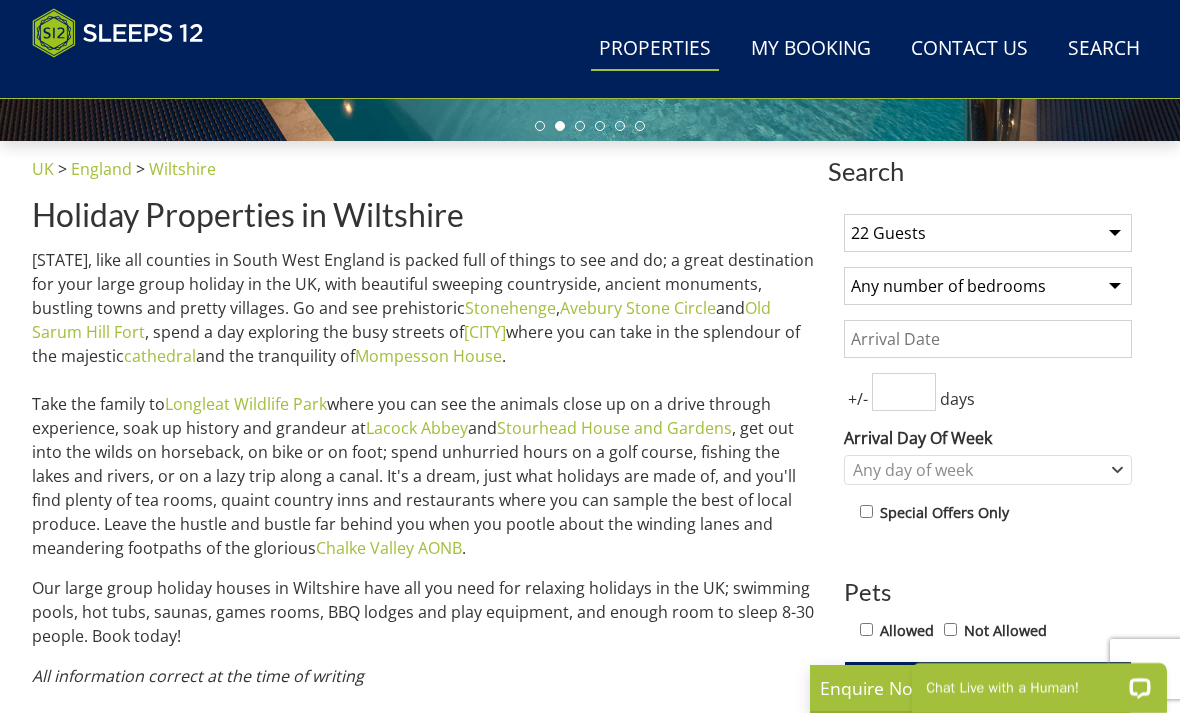 select on "11" 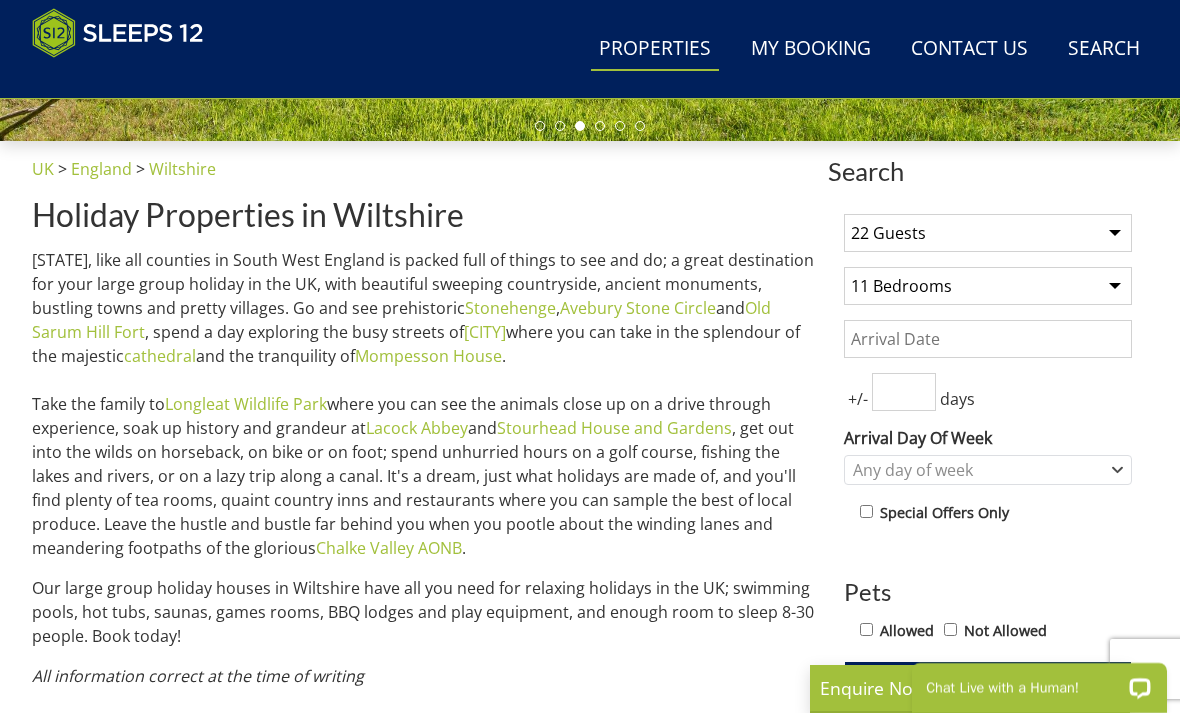 click on "Date" at bounding box center [988, 339] 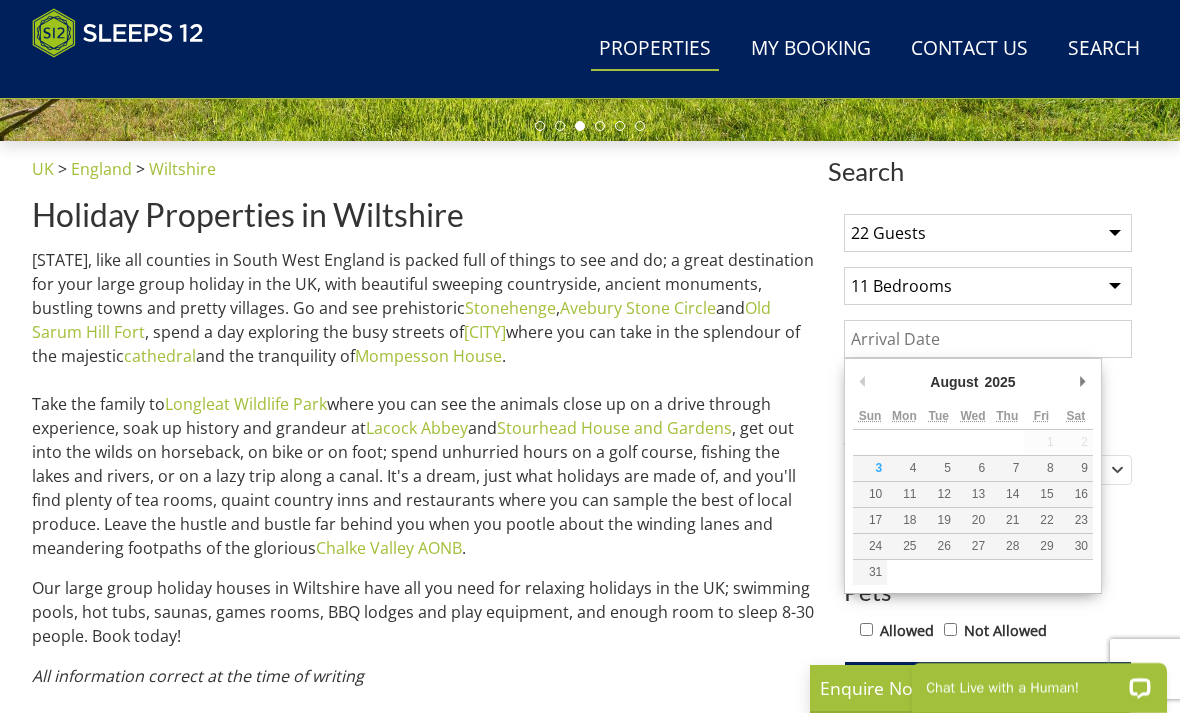 scroll, scrollTop: 662, scrollLeft: 0, axis: vertical 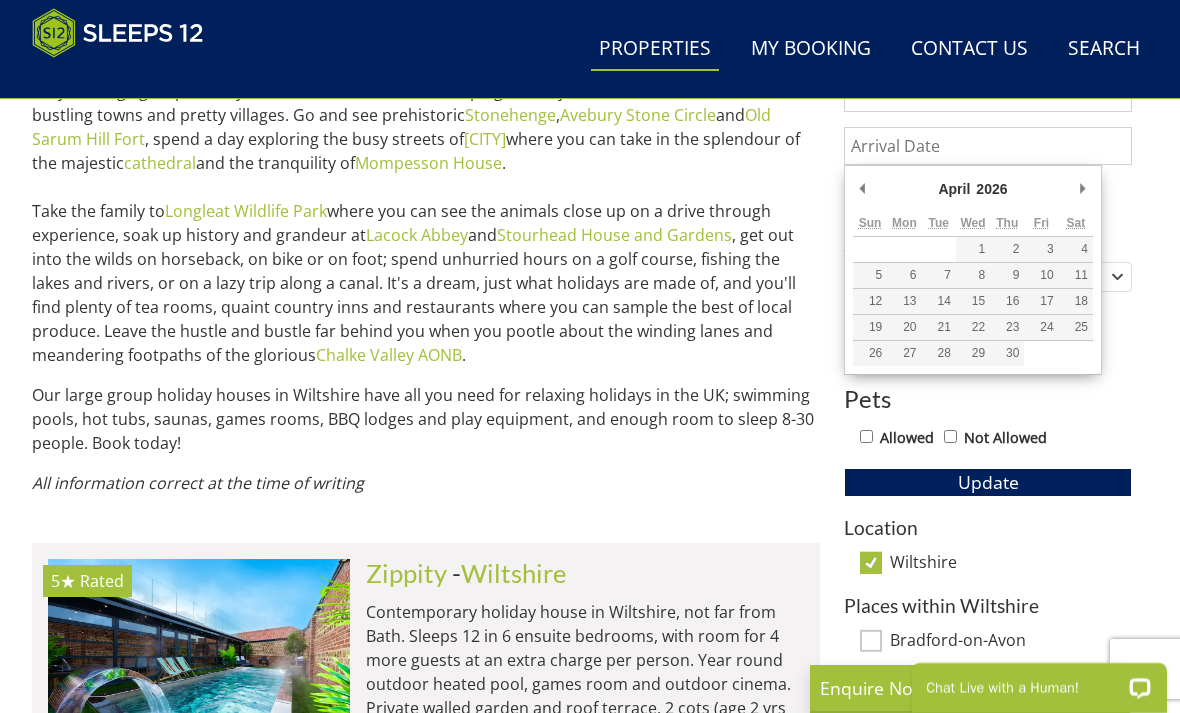 type on "03/04/2026" 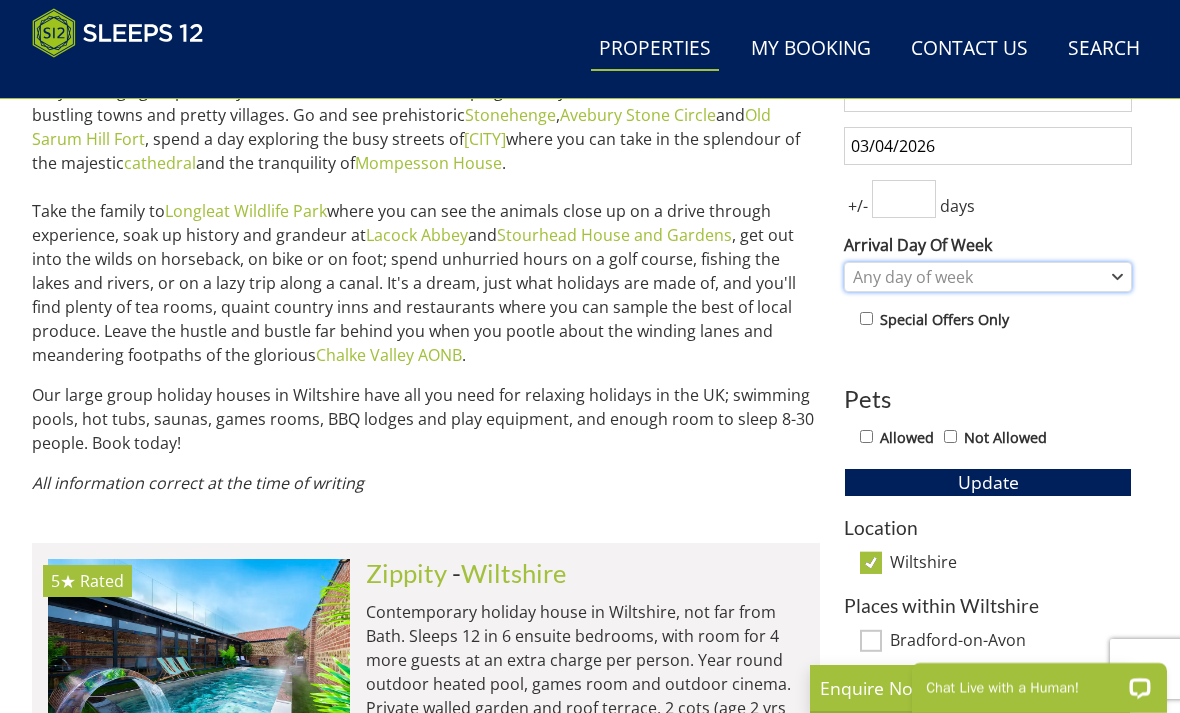 click 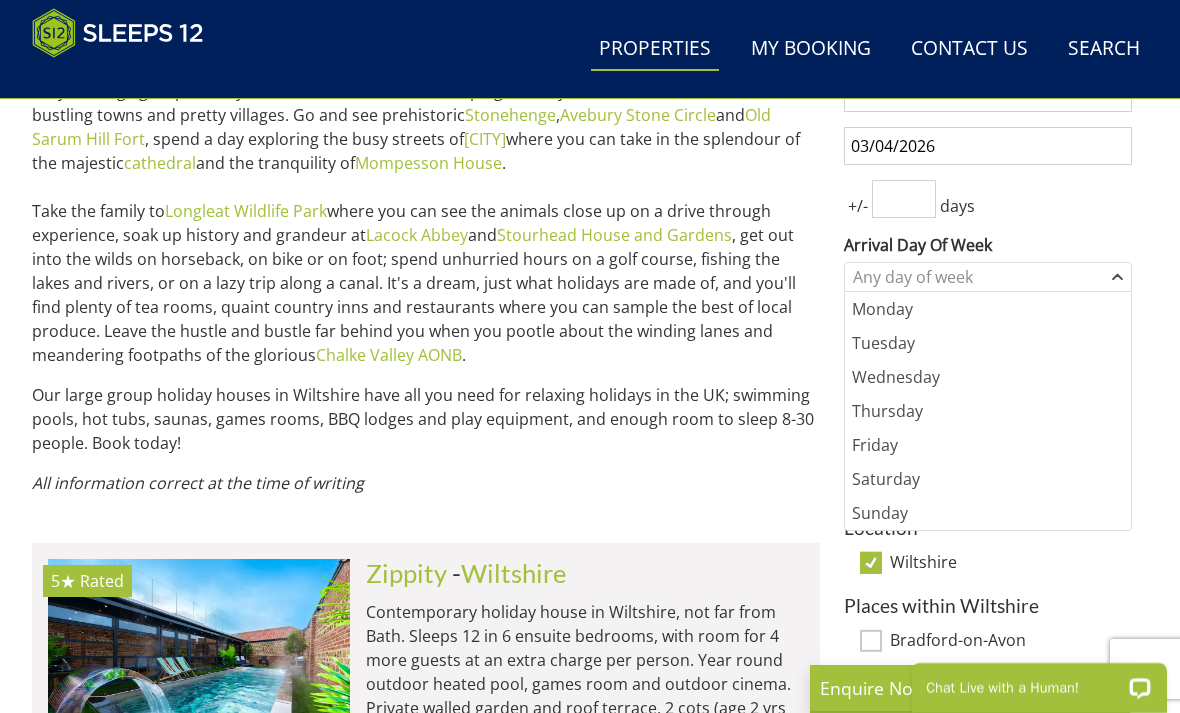 click on "Friday" at bounding box center (988, 445) 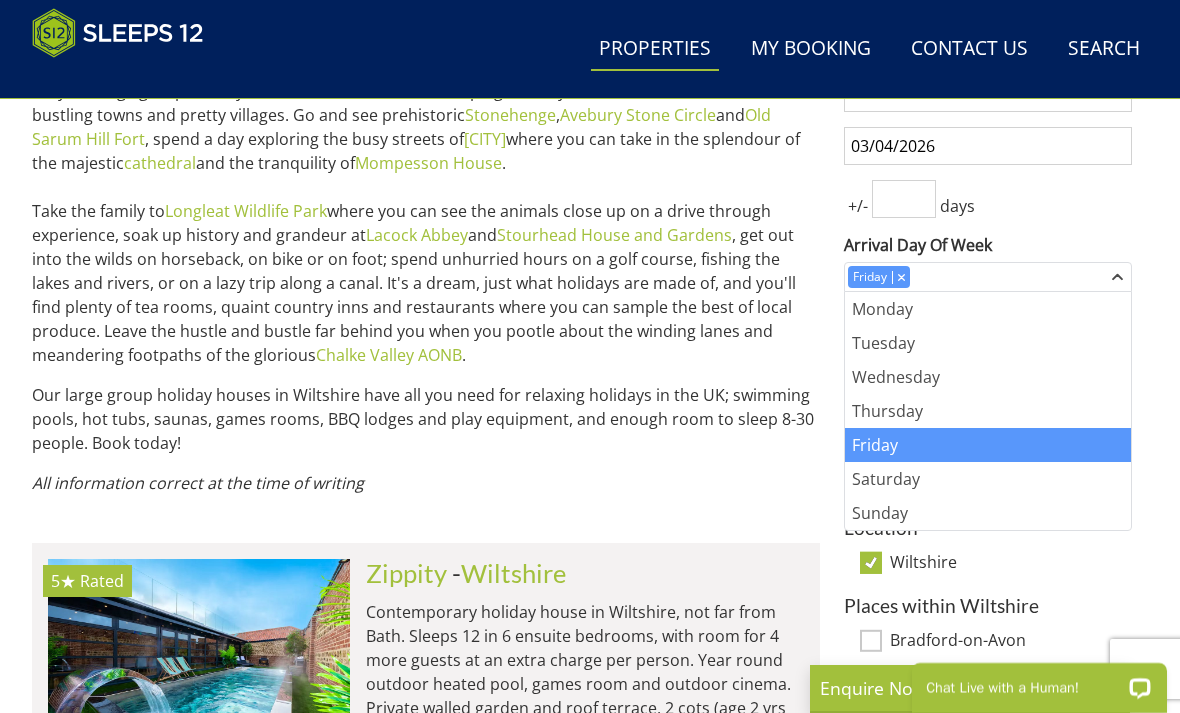 click on "1 Guest
2 Guests
3 Guests
4 Guests
5 Guests
6 Guests
7 Guests
8 Guests
9 Guests
10 Guests
11 Guests
12 Guests
13 Guests
14 Guests
15 Guests
16 Guests
17 Guests
18 Guests
19 Guests
20 Guests
21 Guests
22 Guests
23 Guests
24 Guests
25 Guests
26 Guests
27 Guests
28 Guests
29 Guests
30 Guests
31 Guests
32 Guests
33 Guests
34 Guests
35 Guests
36 Guests
37 Guests
38 Guests
39 Guests
40 Guests
41 Guests
42 Guests
43 Guests
44 Guests
45 Guests
46 Guests
47 Guests
48 Guests
49 Guests
50 Guests
Any number of bedrooms
3 Bedrooms
4 Bedrooms
5 Bedrooms
6 Bedrooms
7 Bedrooms
8 Bedrooms
9 Bedrooms
10 Bedrooms
11 Bedrooms
12 Bedrooms
13 Bedrooms
14 Bedrooms
15 Bedrooms
16 Bedrooms
03/04/[YEAR]
+/- days" at bounding box center [988, 540] 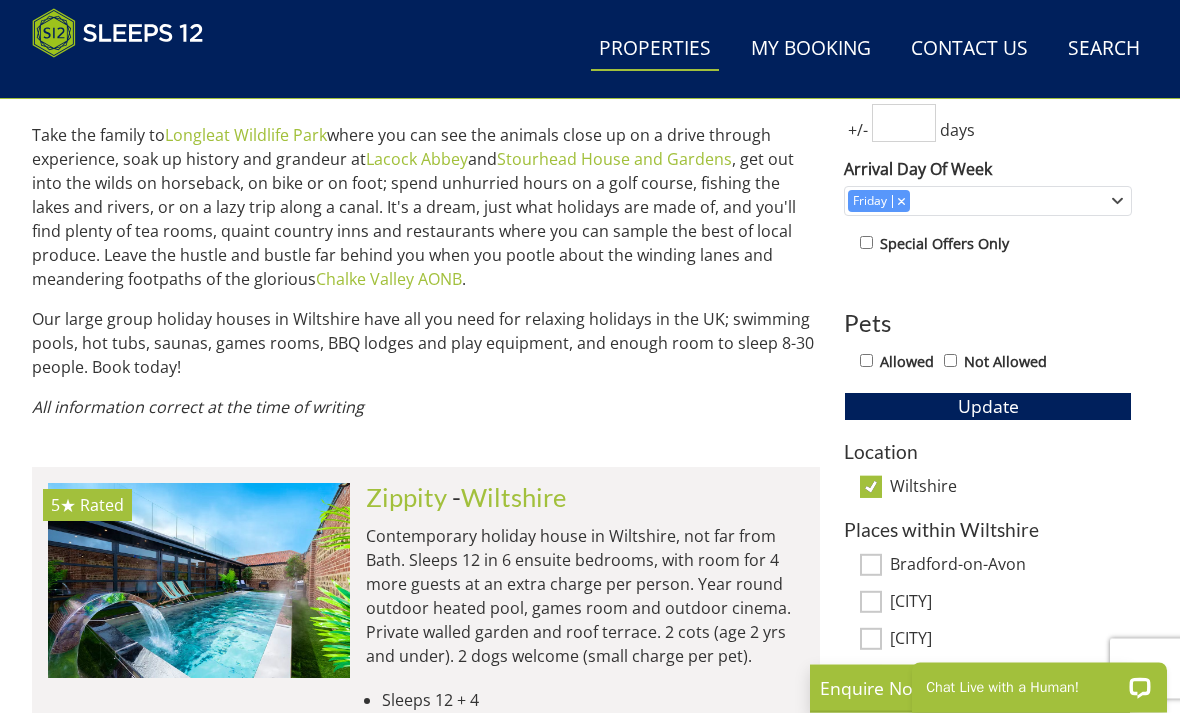 scroll, scrollTop: 932, scrollLeft: 0, axis: vertical 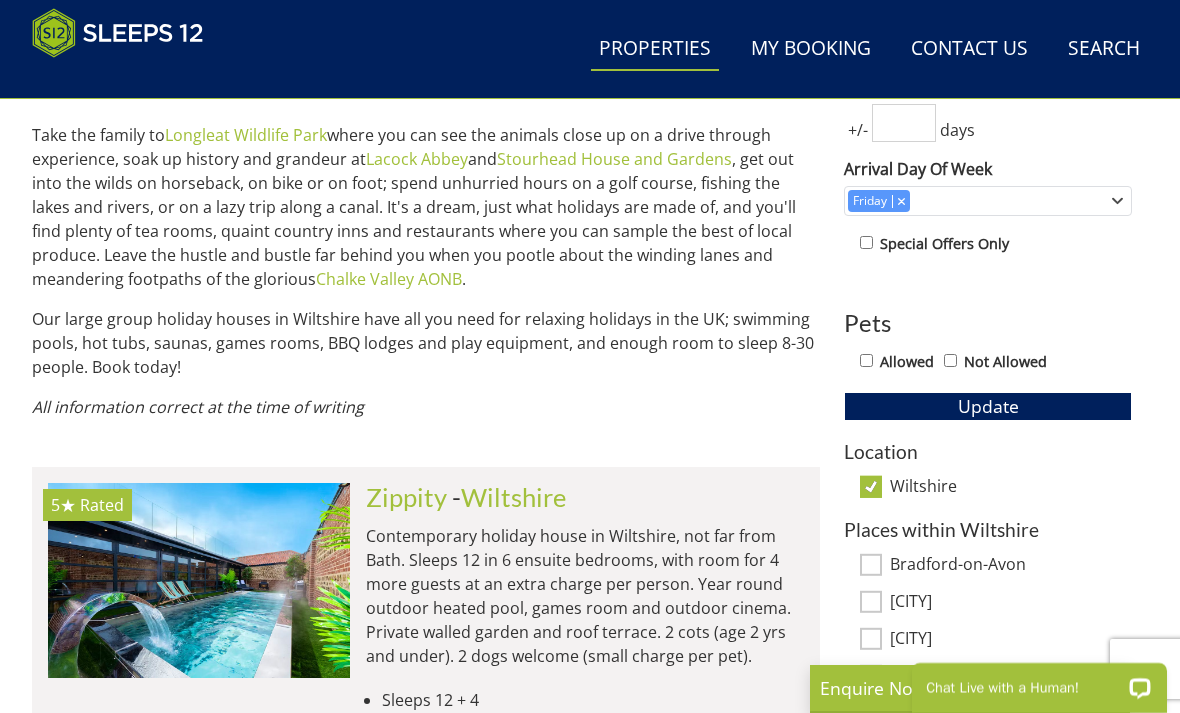 click on "Update" at bounding box center (988, 406) 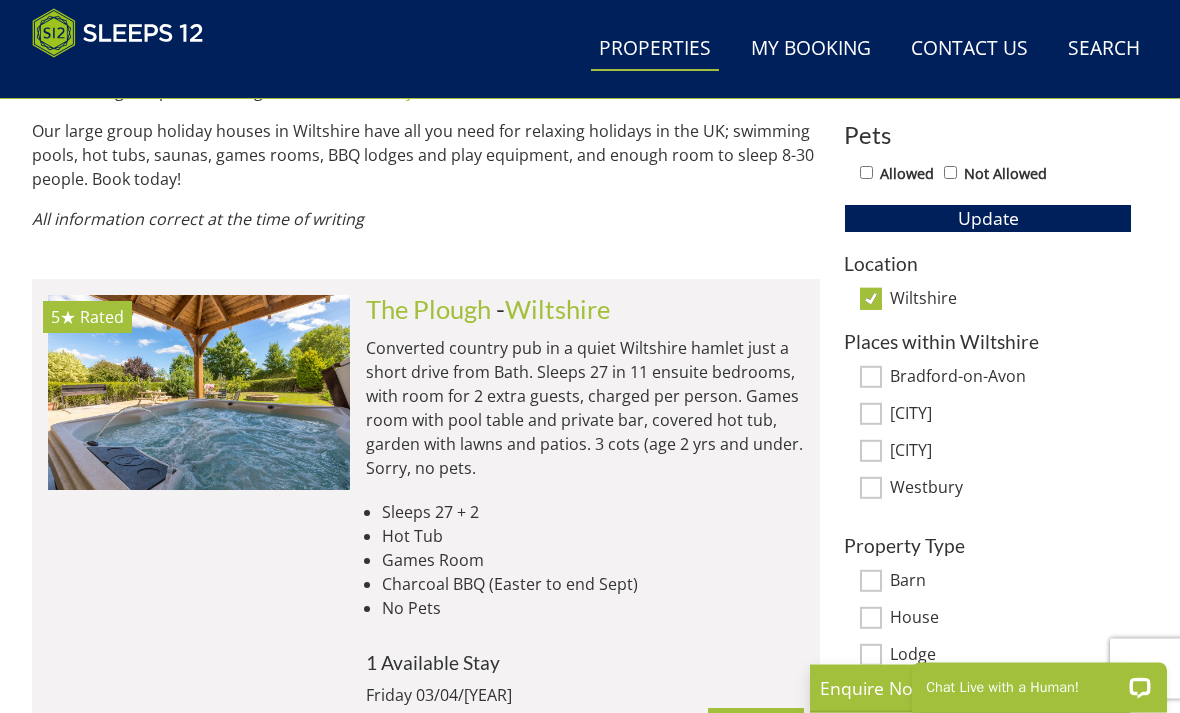 scroll, scrollTop: 1120, scrollLeft: 0, axis: vertical 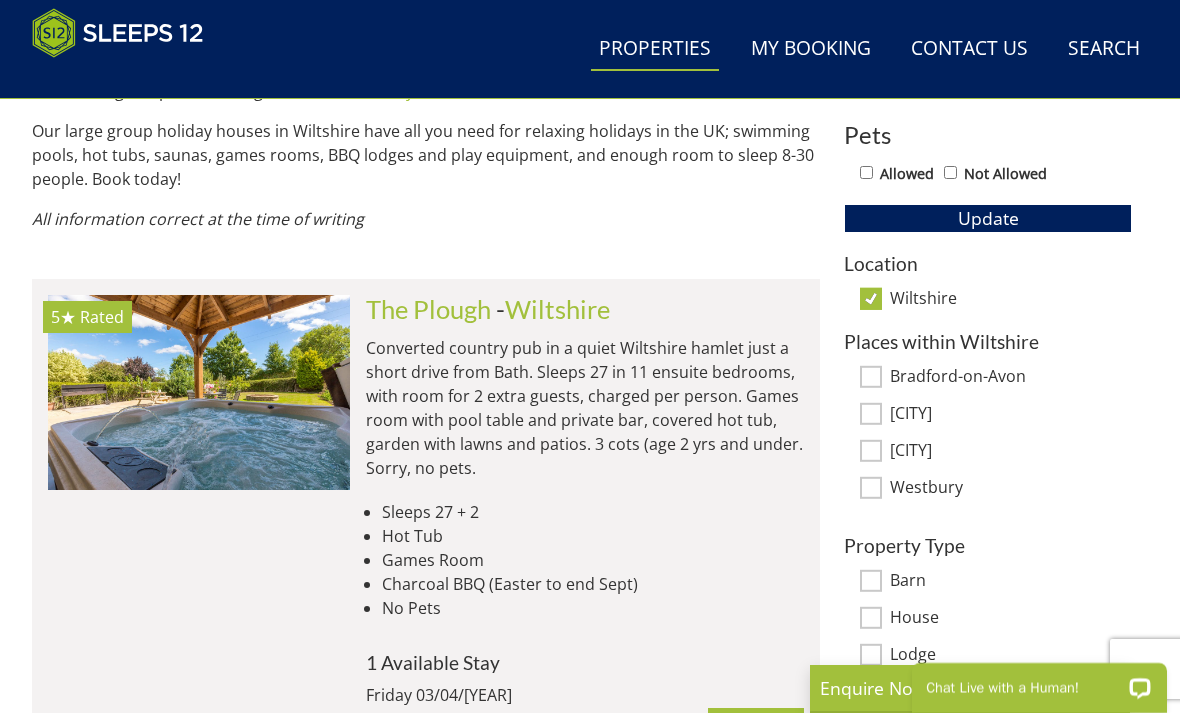click on "Wiltshire" at bounding box center [871, 299] 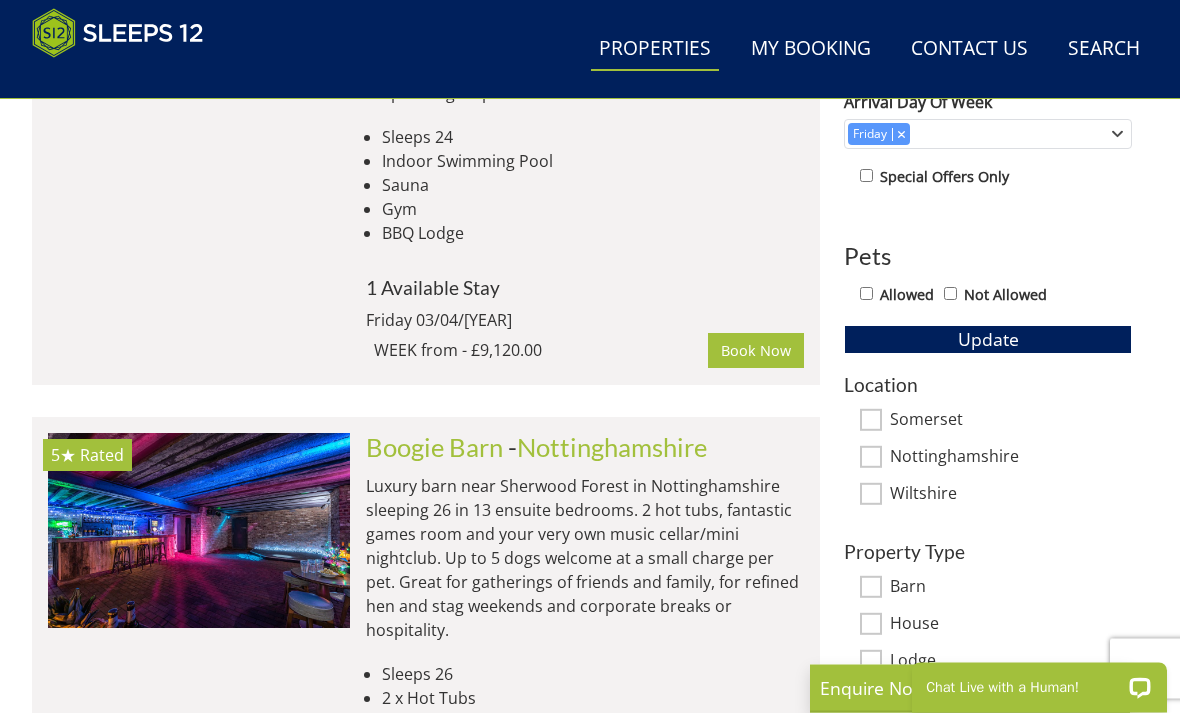 scroll, scrollTop: 999, scrollLeft: 0, axis: vertical 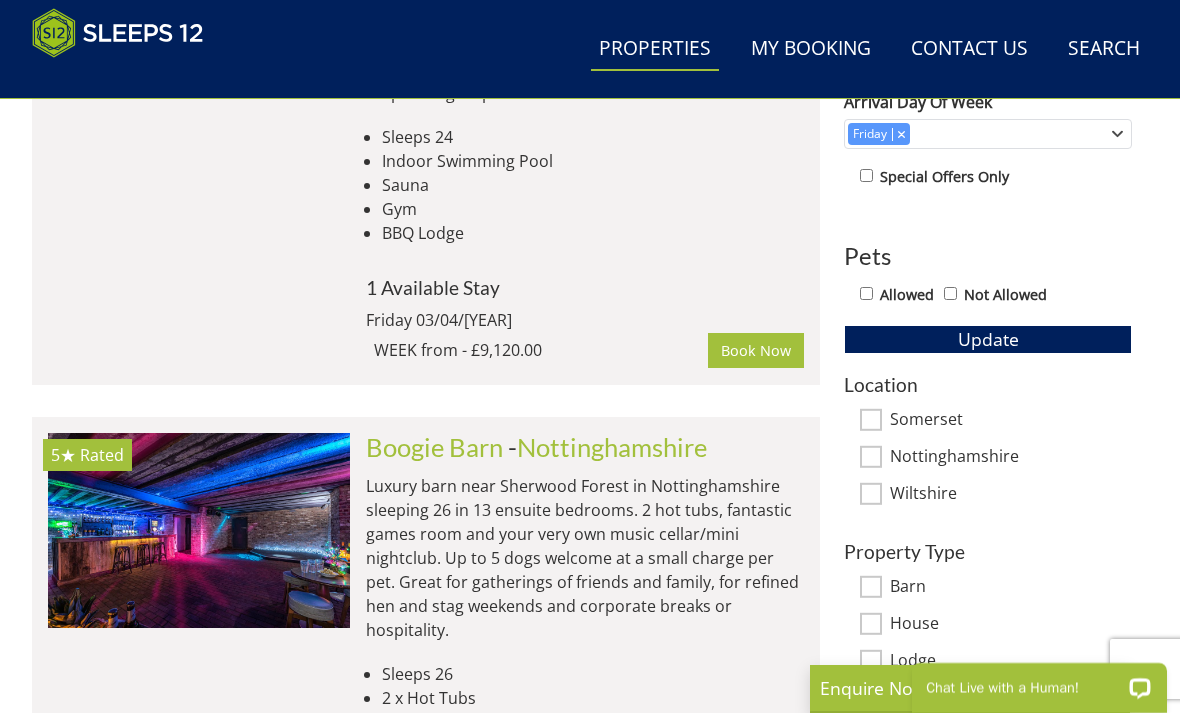 click on "Somerset" at bounding box center [871, 420] 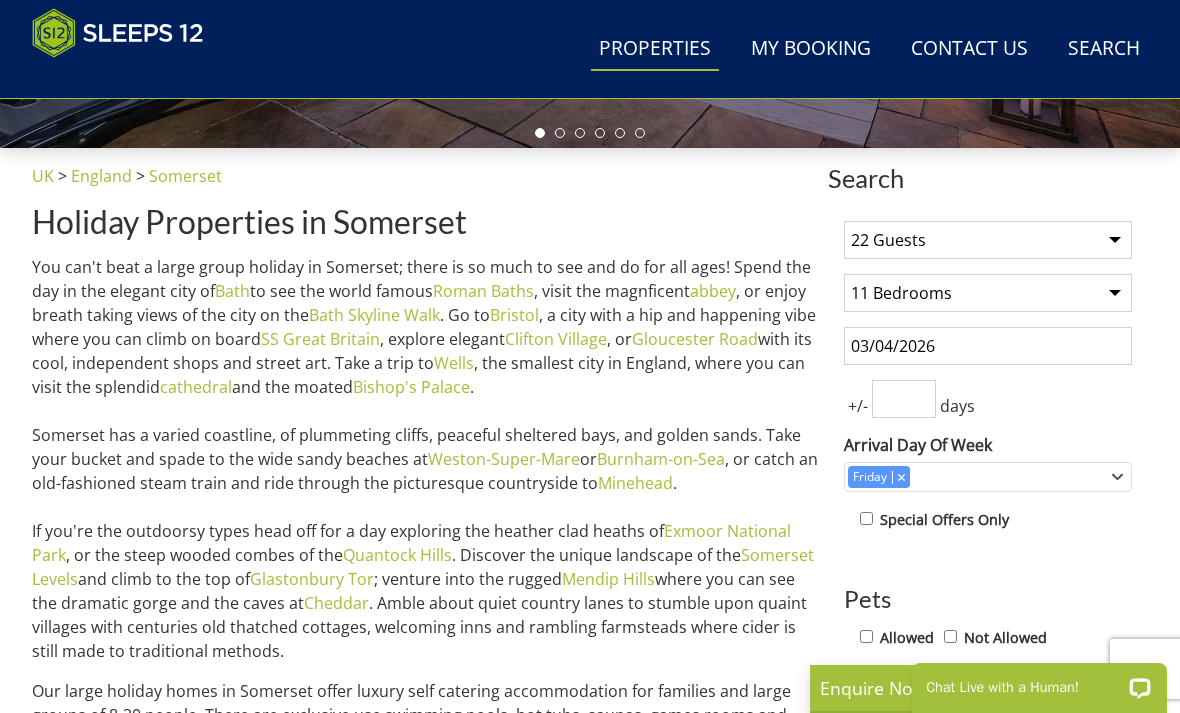 scroll, scrollTop: 655, scrollLeft: 0, axis: vertical 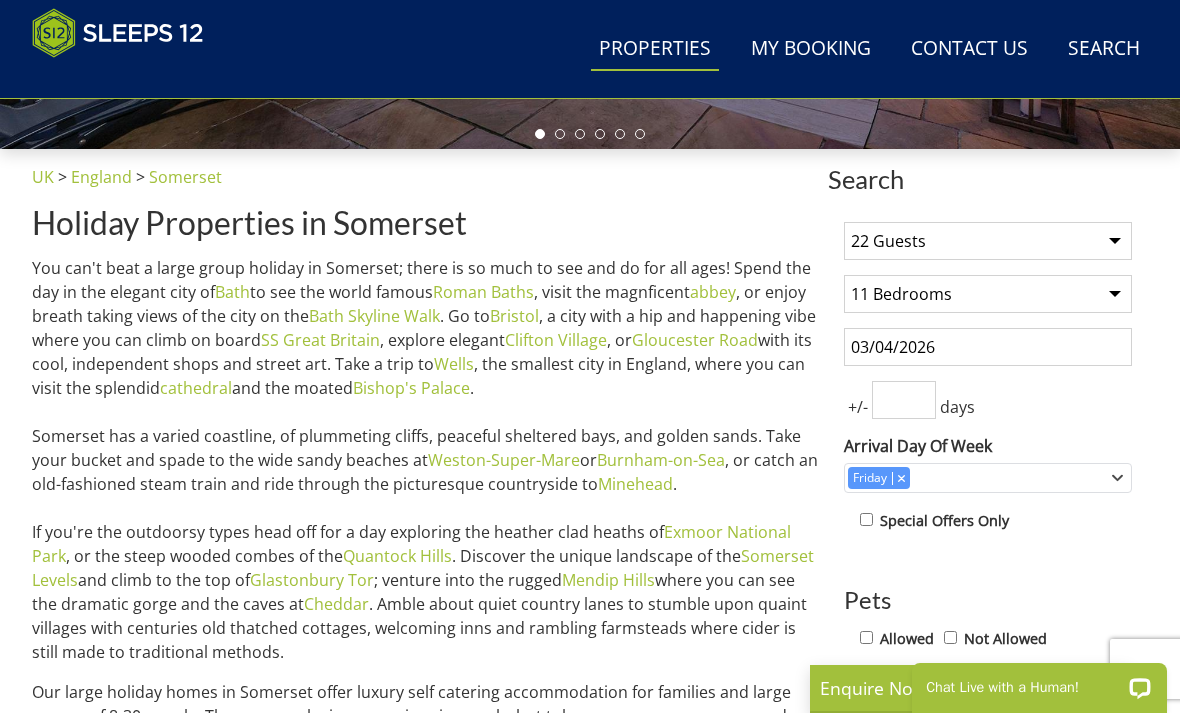 click on "Any number of bedrooms
3 Bedrooms
4 Bedrooms
5 Bedrooms
6 Bedrooms
7 Bedrooms
8 Bedrooms
9 Bedrooms
10 Bedrooms
11 Bedrooms
12 Bedrooms
13 Bedrooms
14 Bedrooms
15 Bedrooms
16 Bedrooms" at bounding box center (988, 294) 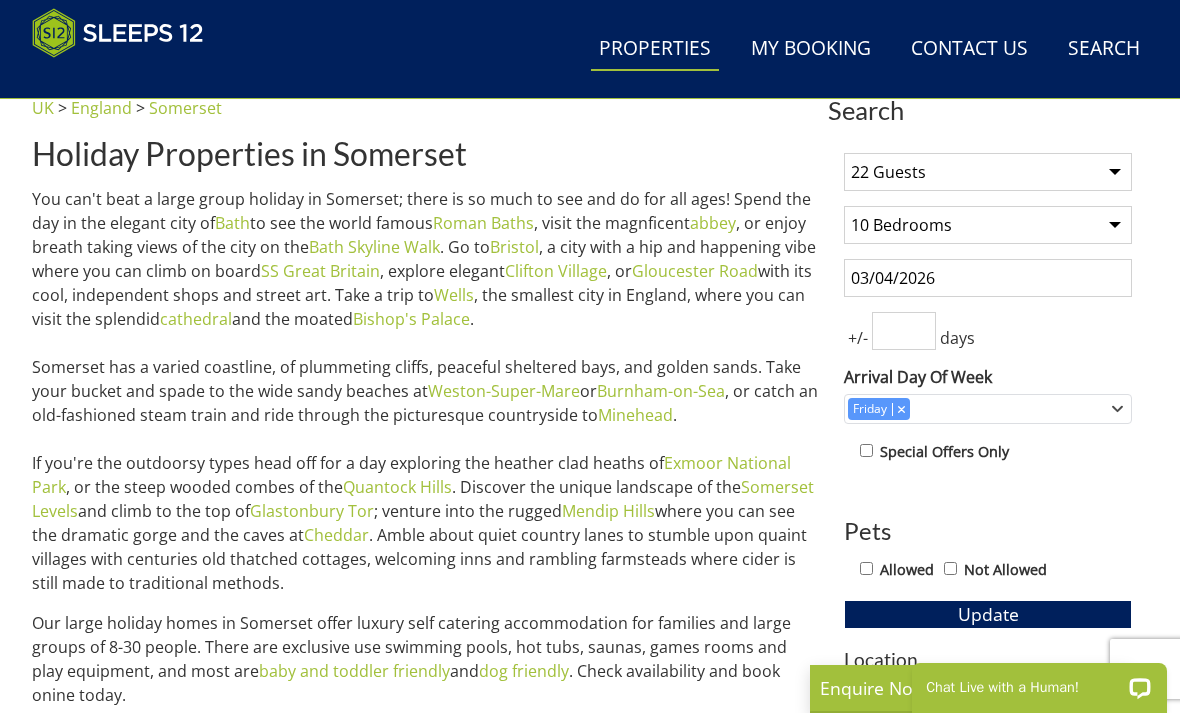 scroll, scrollTop: 732, scrollLeft: 0, axis: vertical 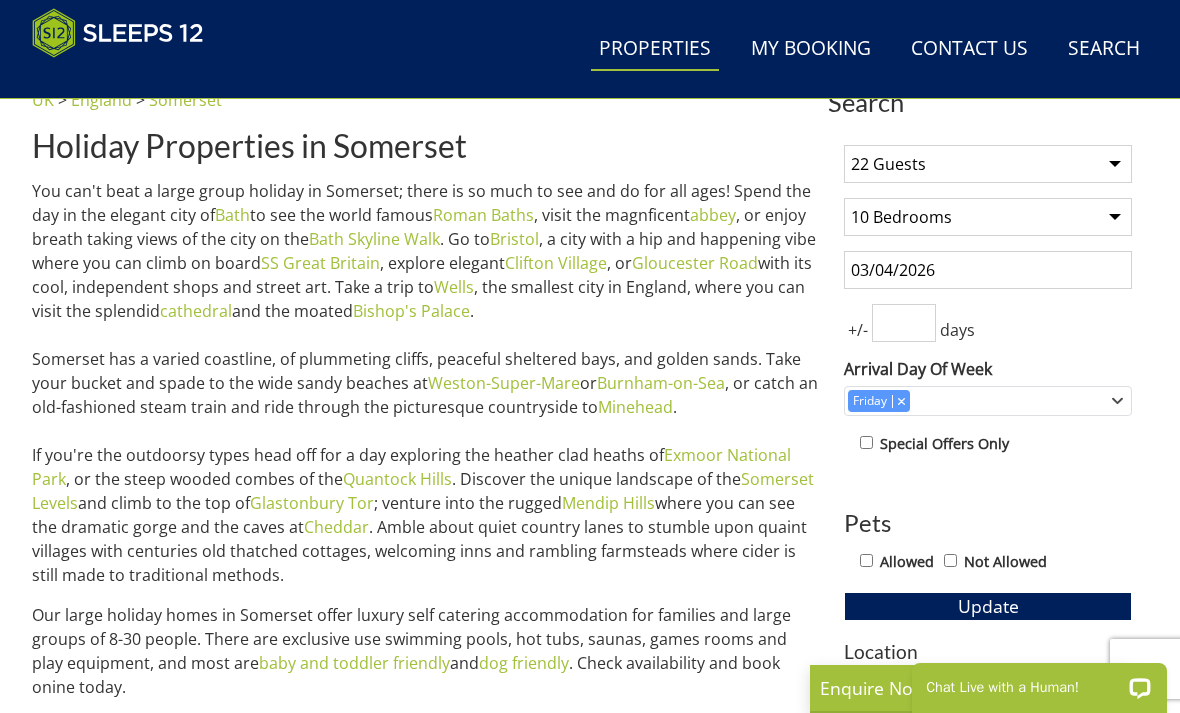 click on "Update" at bounding box center [988, 606] 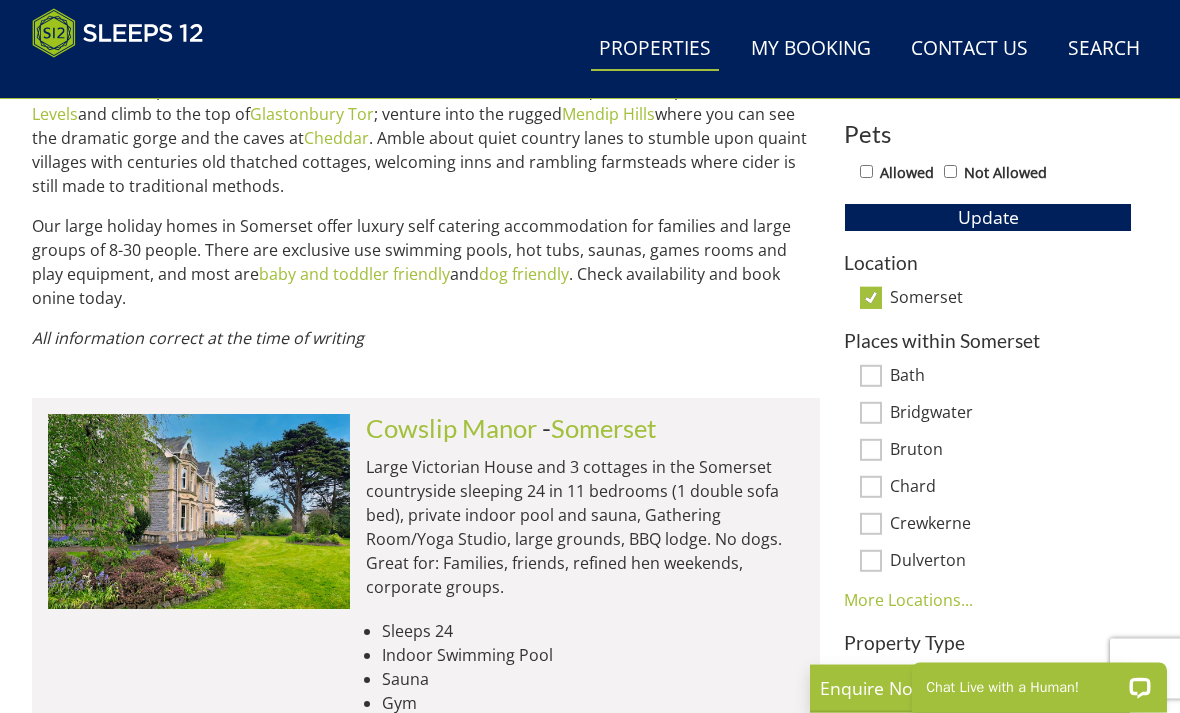 scroll, scrollTop: 1121, scrollLeft: 0, axis: vertical 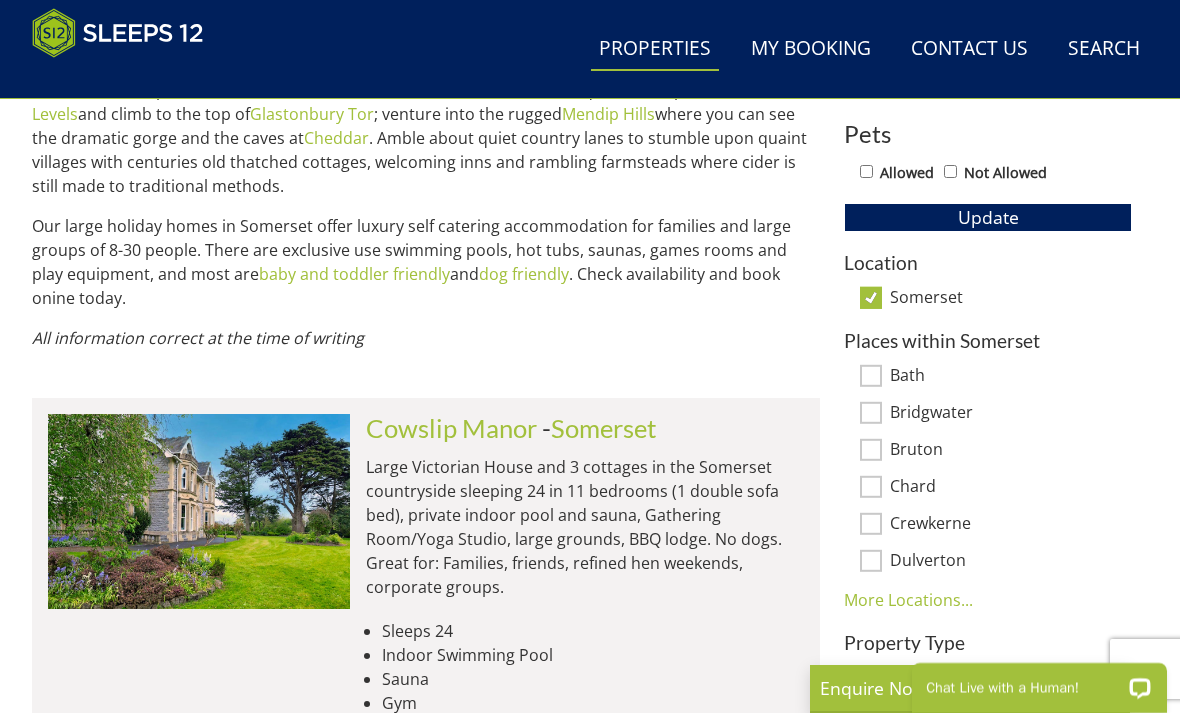 click on "Bath" at bounding box center (871, 376) 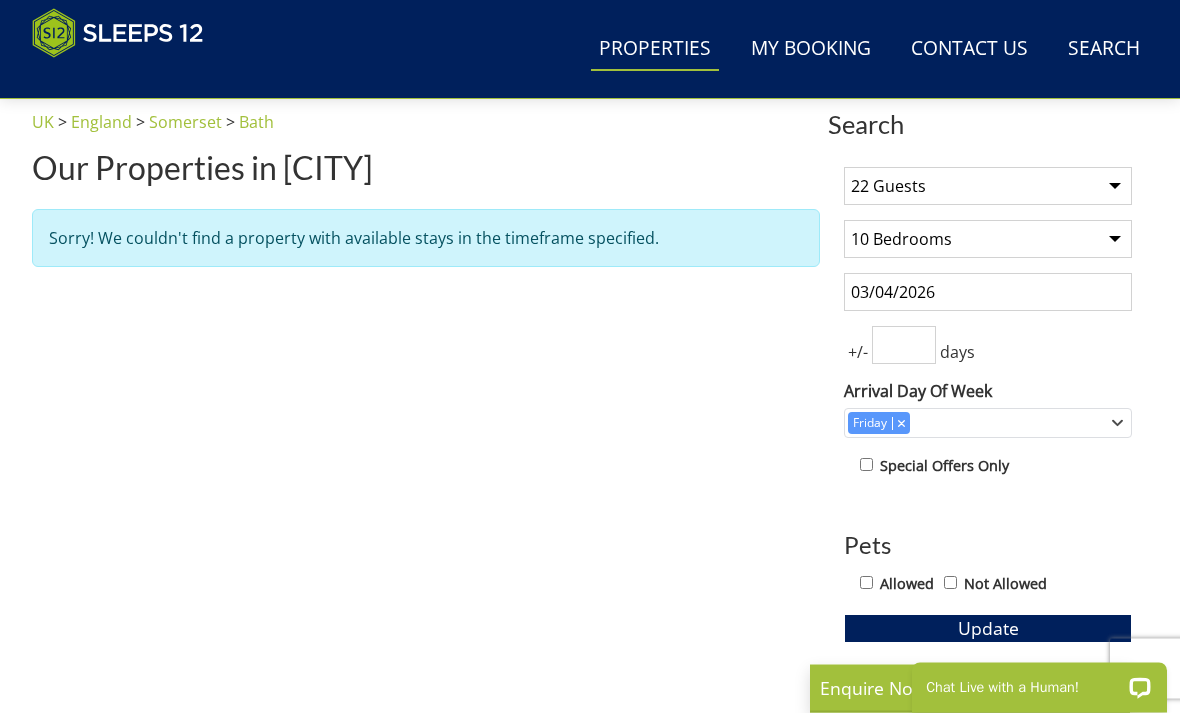 scroll, scrollTop: 714, scrollLeft: 0, axis: vertical 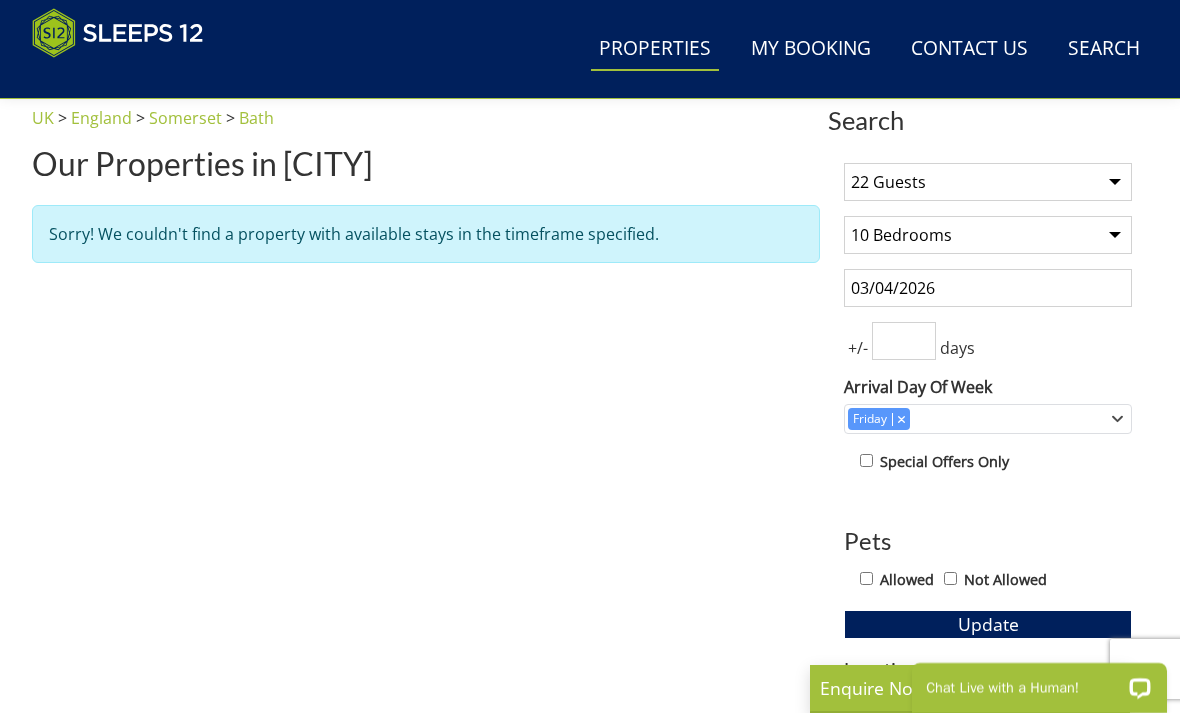 click on "03/04/2026" at bounding box center (988, 288) 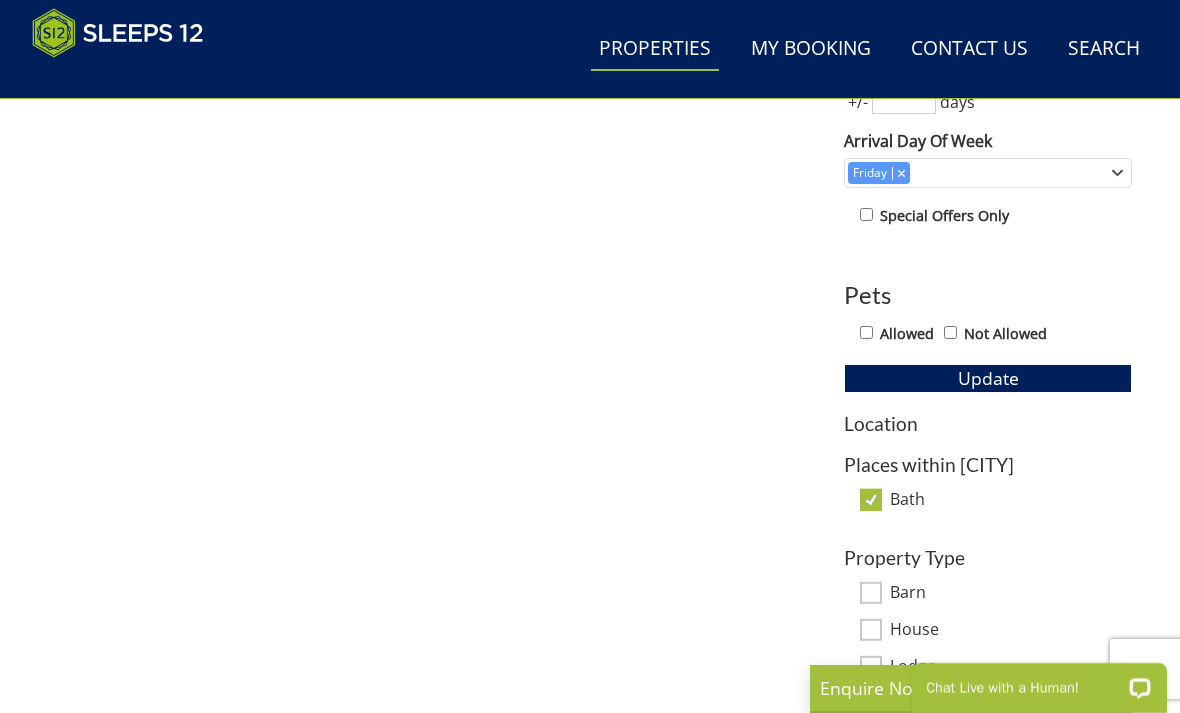 scroll, scrollTop: 844, scrollLeft: 0, axis: vertical 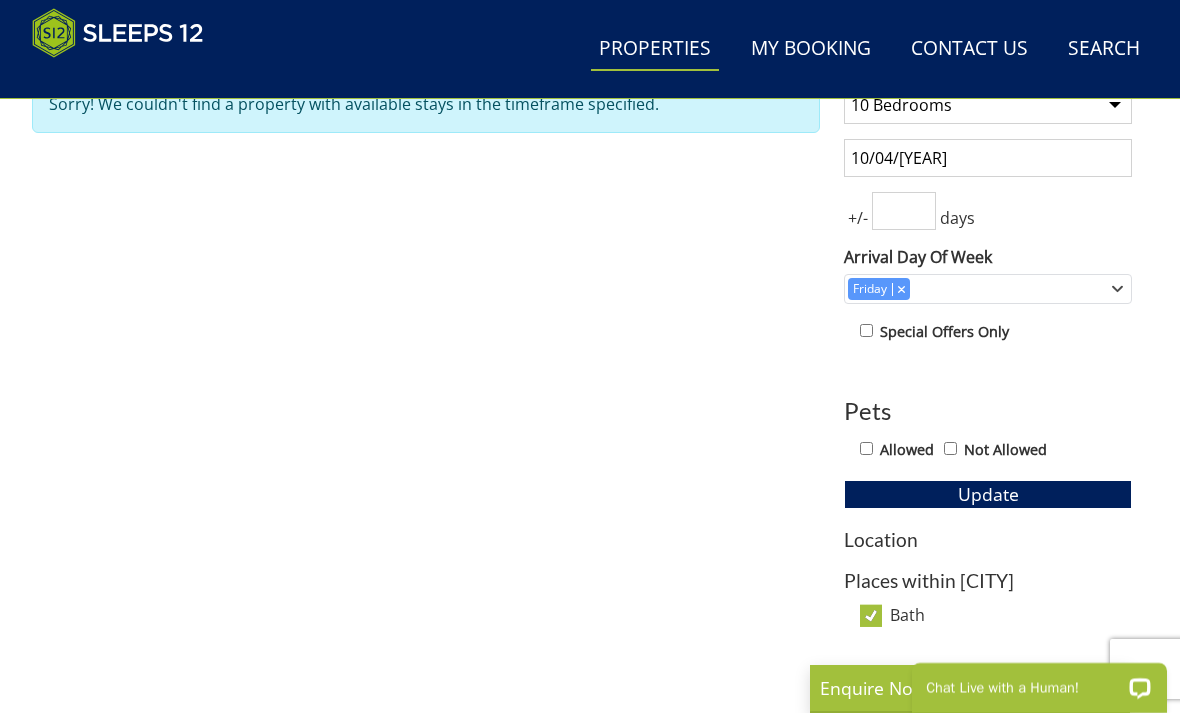 click on "Update" at bounding box center [988, 494] 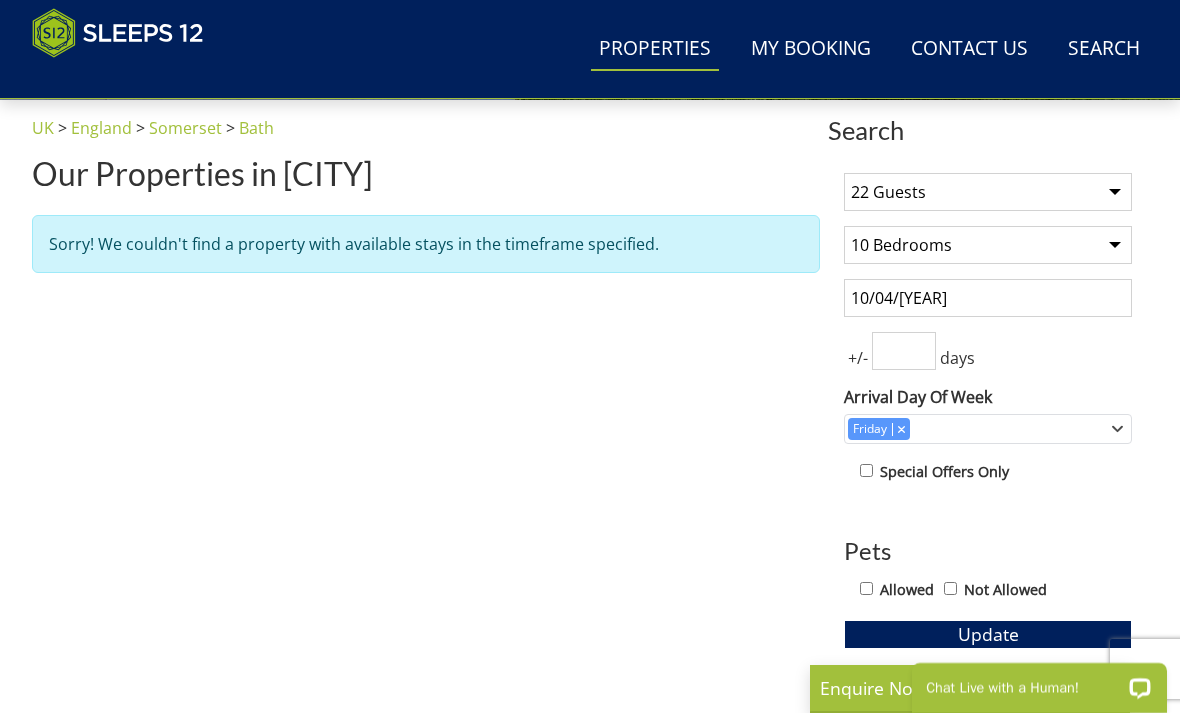 scroll, scrollTop: 697, scrollLeft: 0, axis: vertical 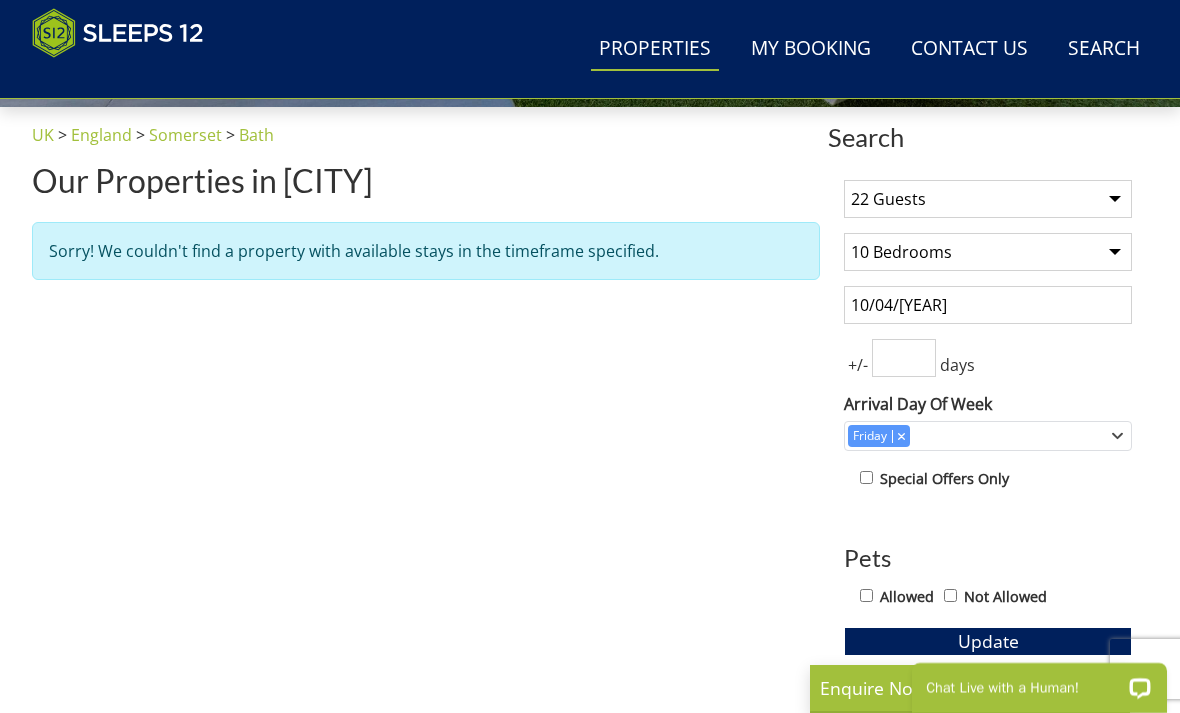 click on "10/04/[YEAR]" at bounding box center (988, 305) 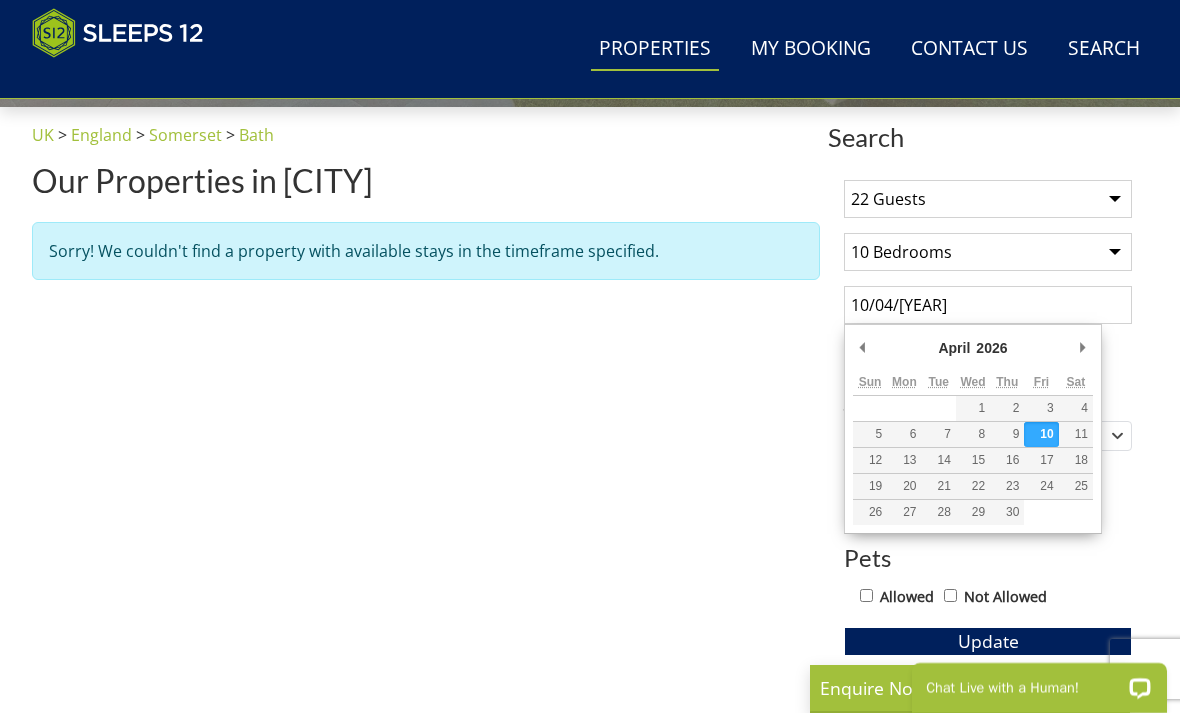 scroll, scrollTop: 696, scrollLeft: 0, axis: vertical 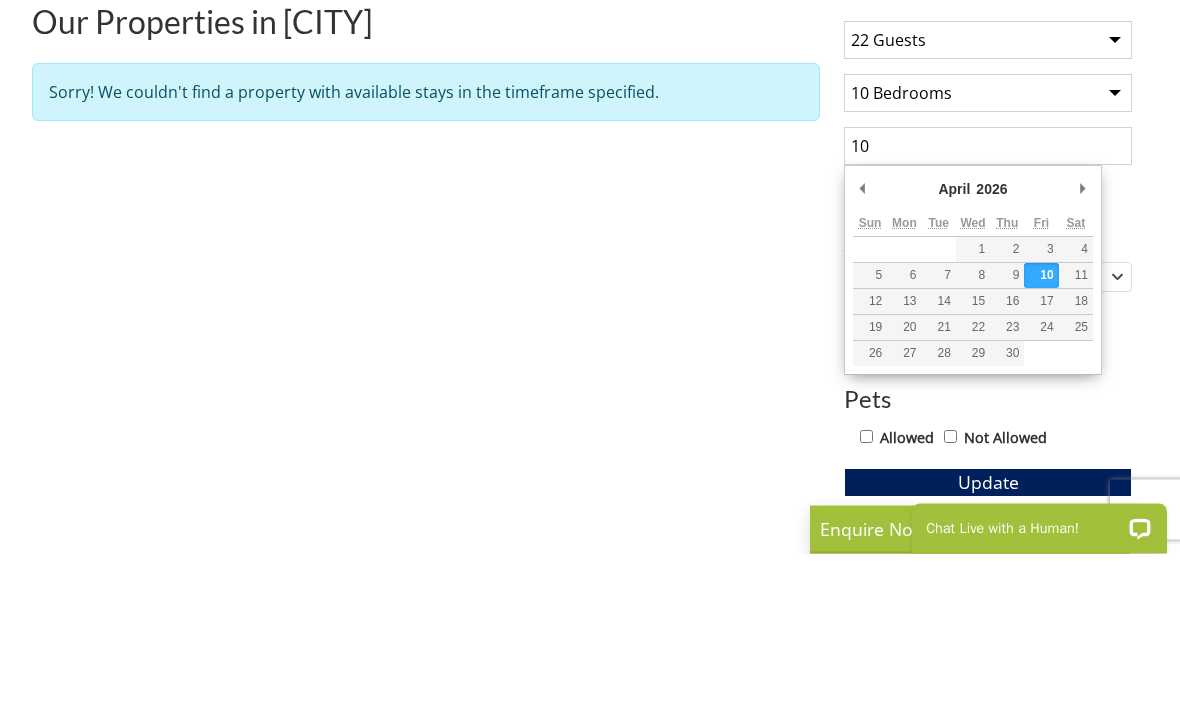 type on "1" 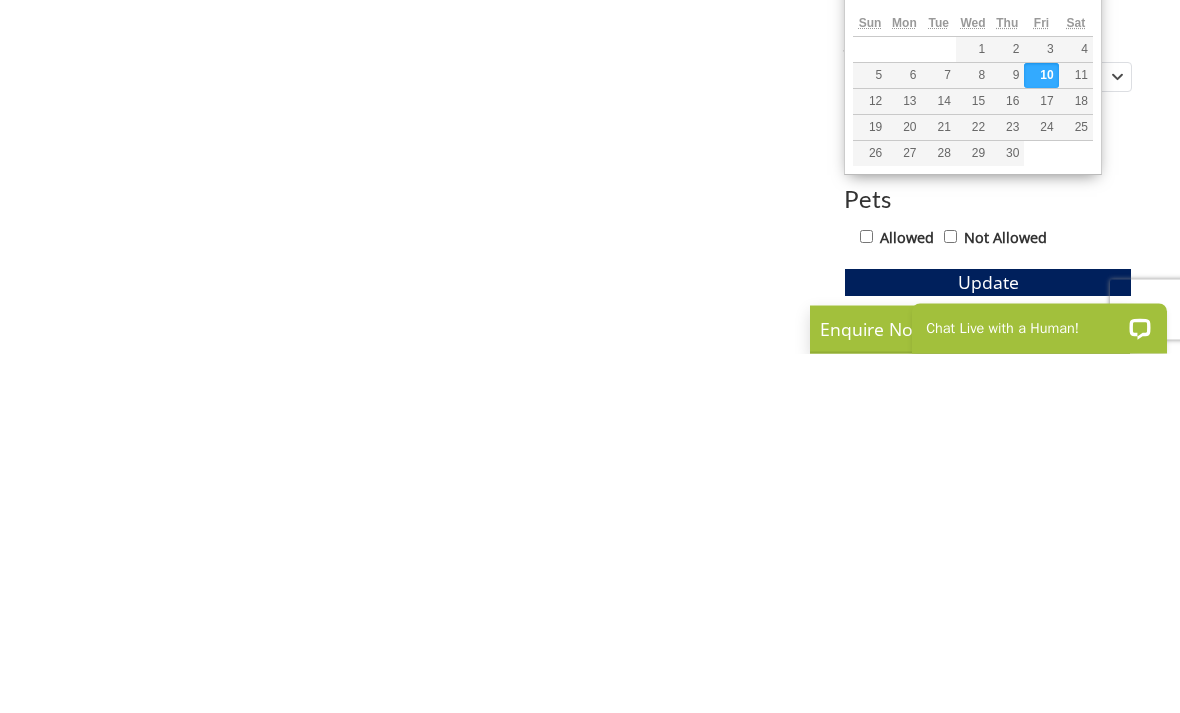 type 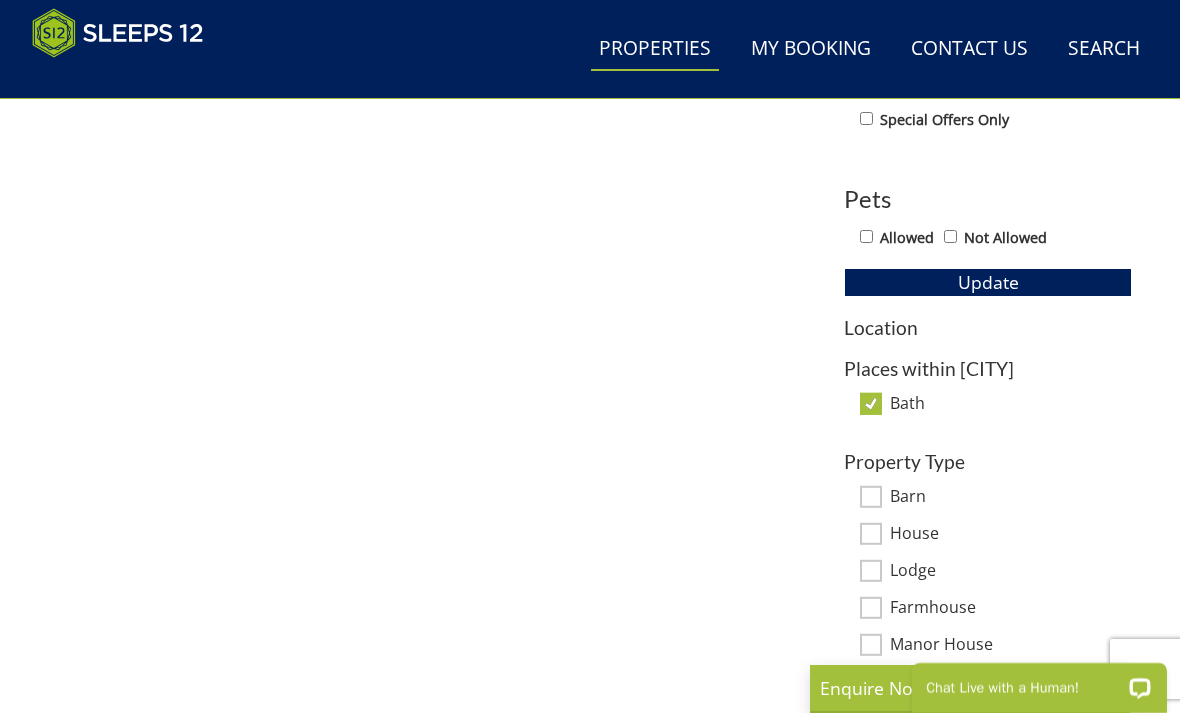 click on "Bath" at bounding box center [871, 404] 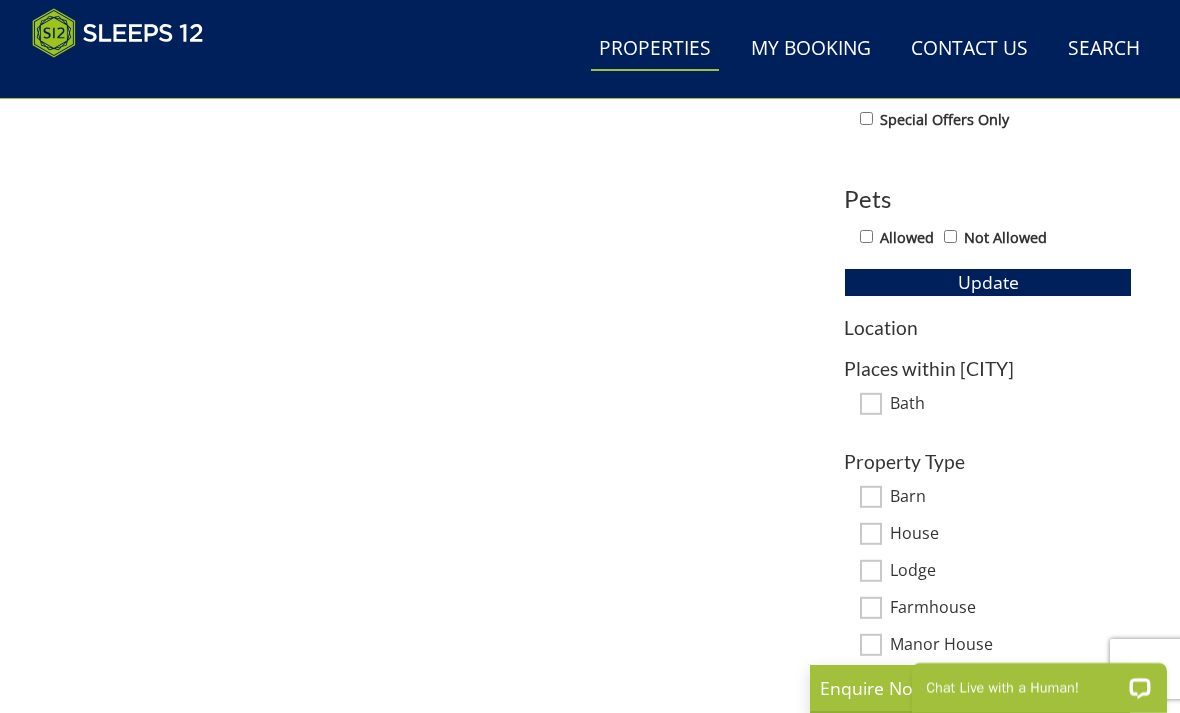 click on "Update" at bounding box center (988, 282) 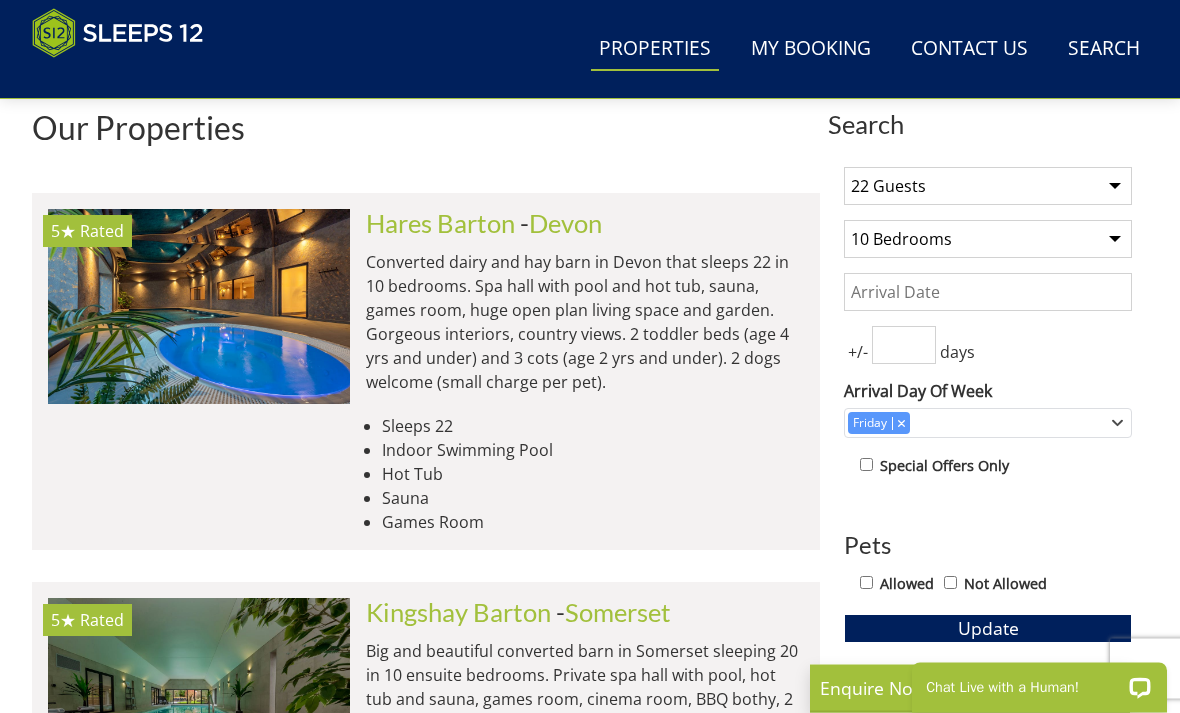 scroll, scrollTop: 710, scrollLeft: 0, axis: vertical 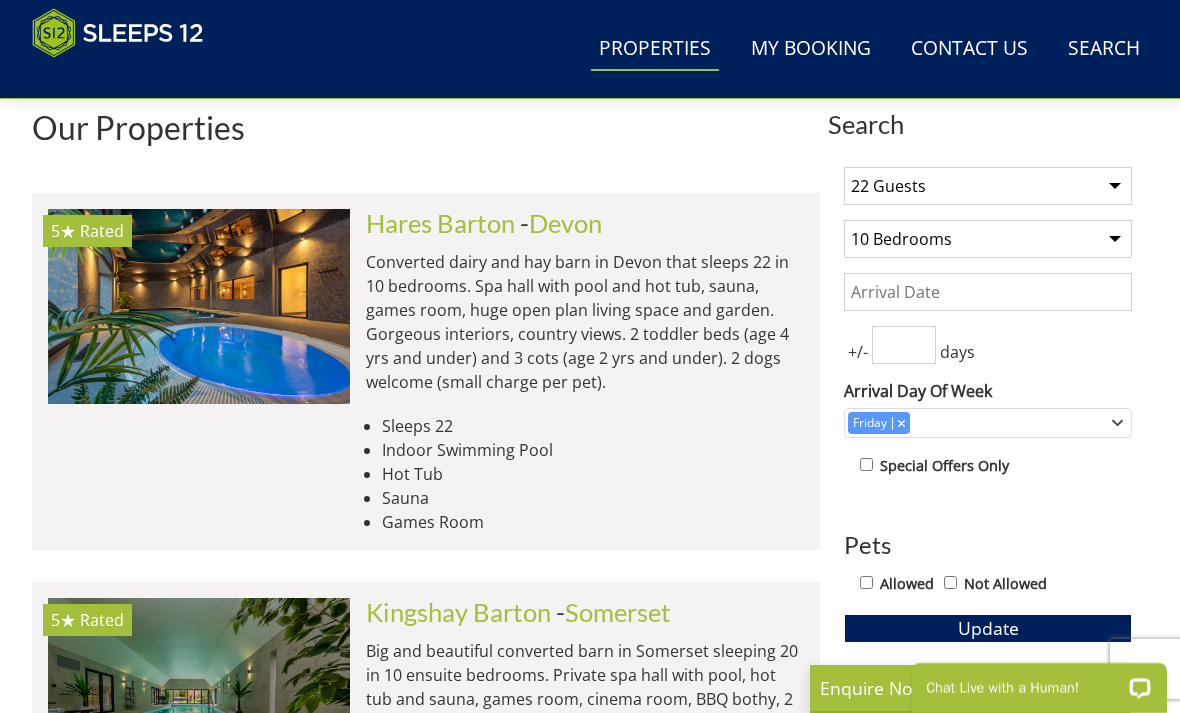 click at bounding box center (199, 306) 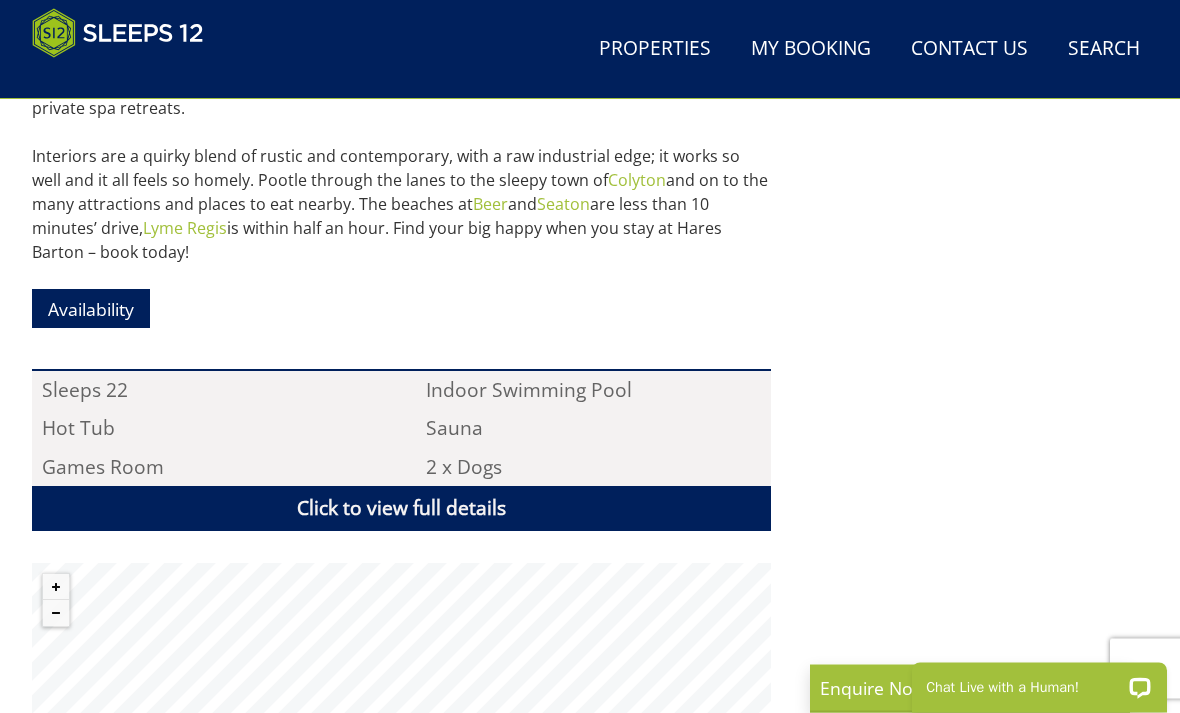 scroll, scrollTop: 1095, scrollLeft: 0, axis: vertical 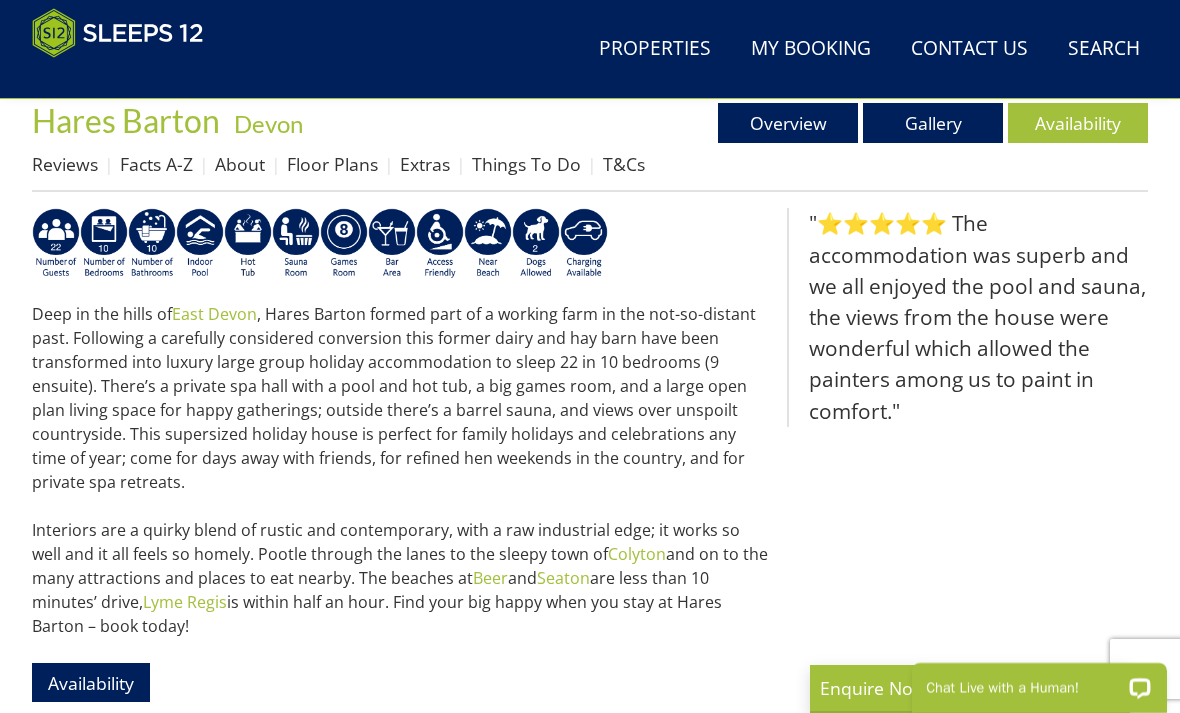 select on "22" 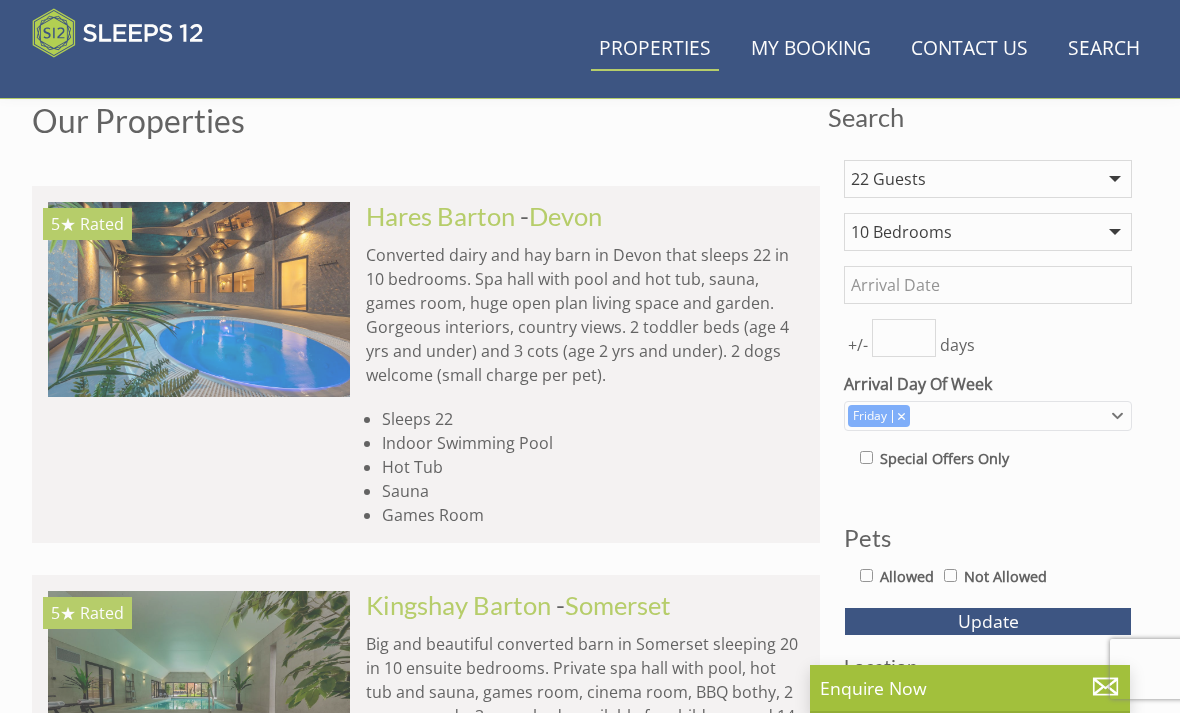scroll, scrollTop: 715, scrollLeft: 0, axis: vertical 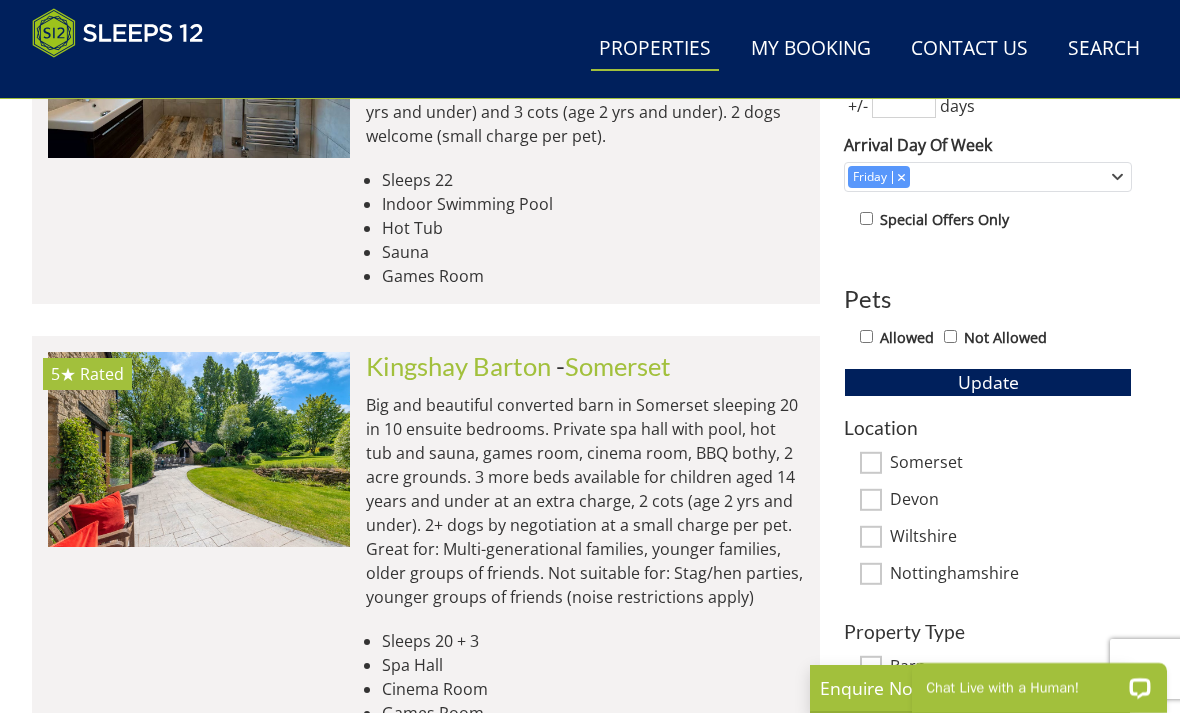 click at bounding box center [199, 449] 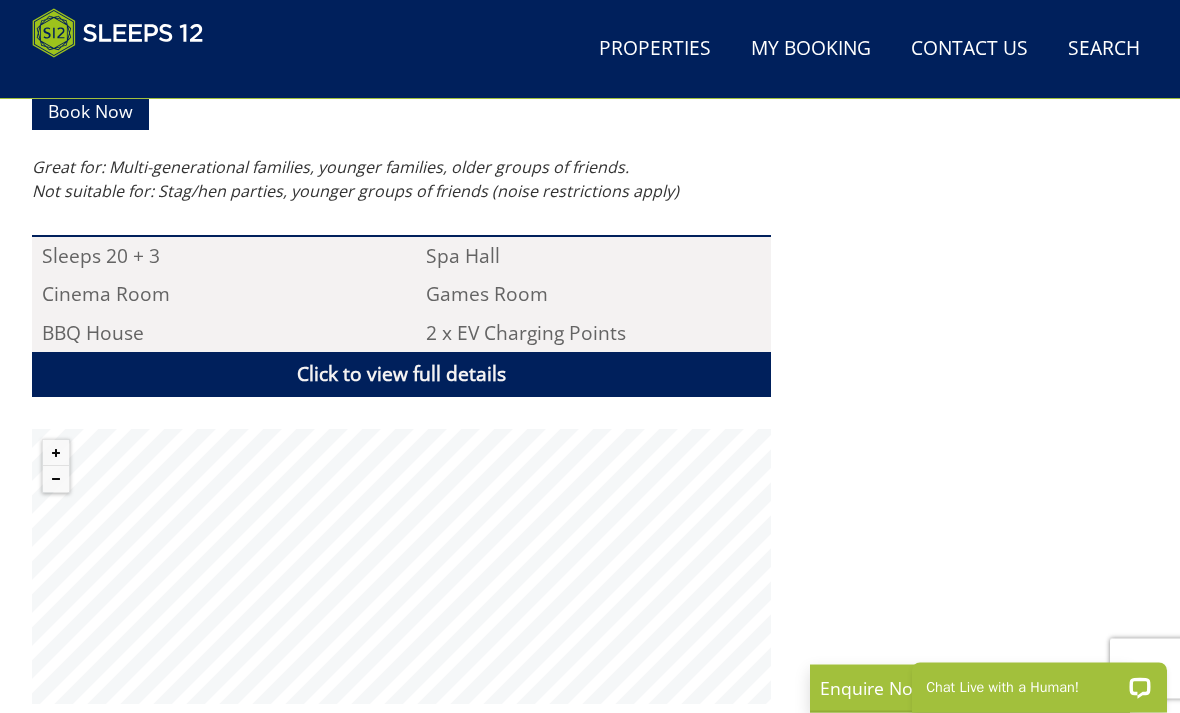 scroll, scrollTop: 1284, scrollLeft: 0, axis: vertical 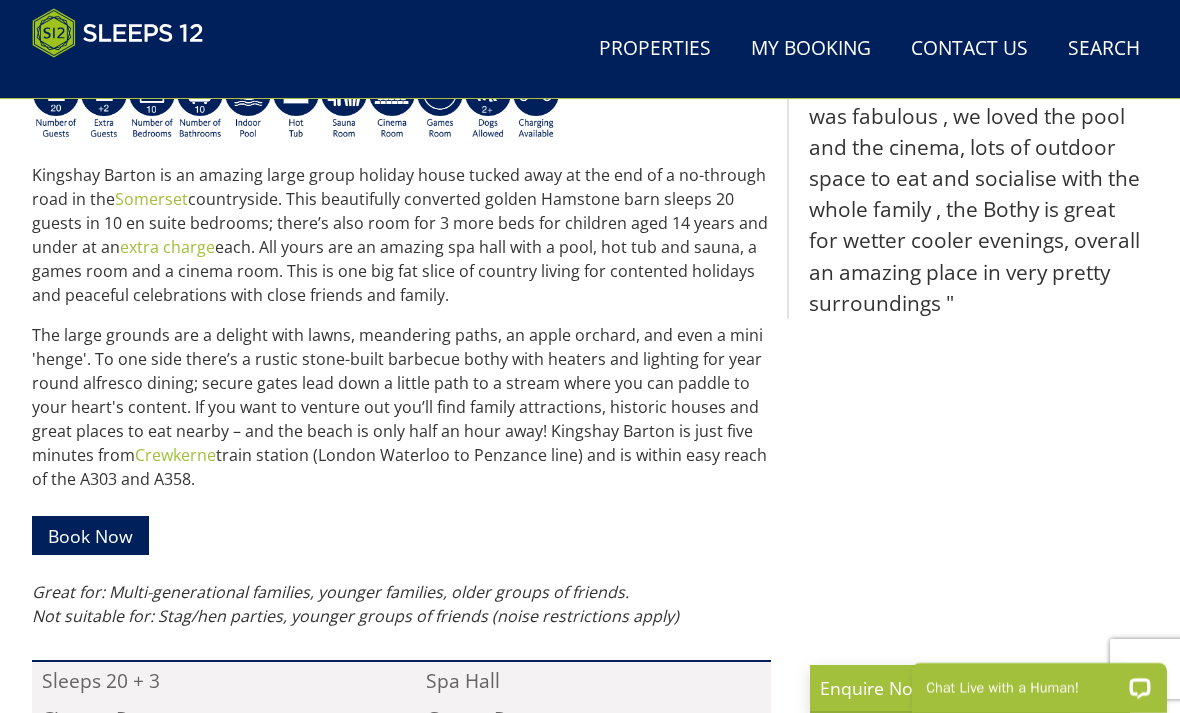 select on "22" 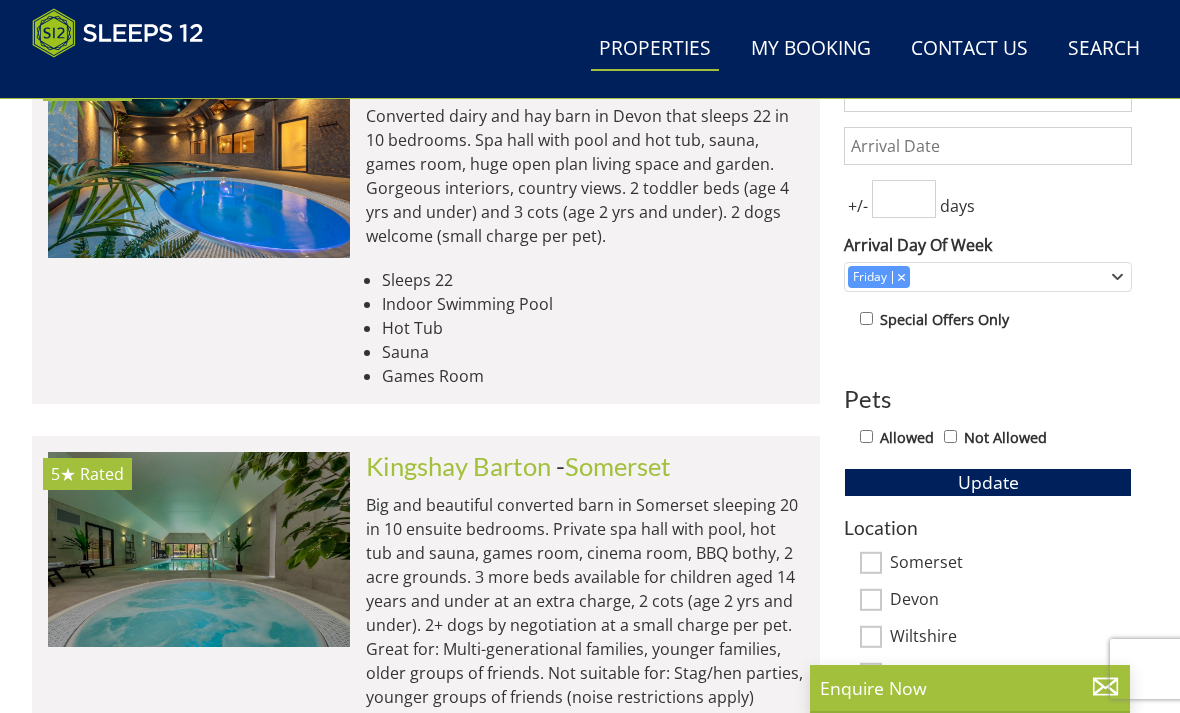 scroll, scrollTop: 0, scrollLeft: 1814, axis: horizontal 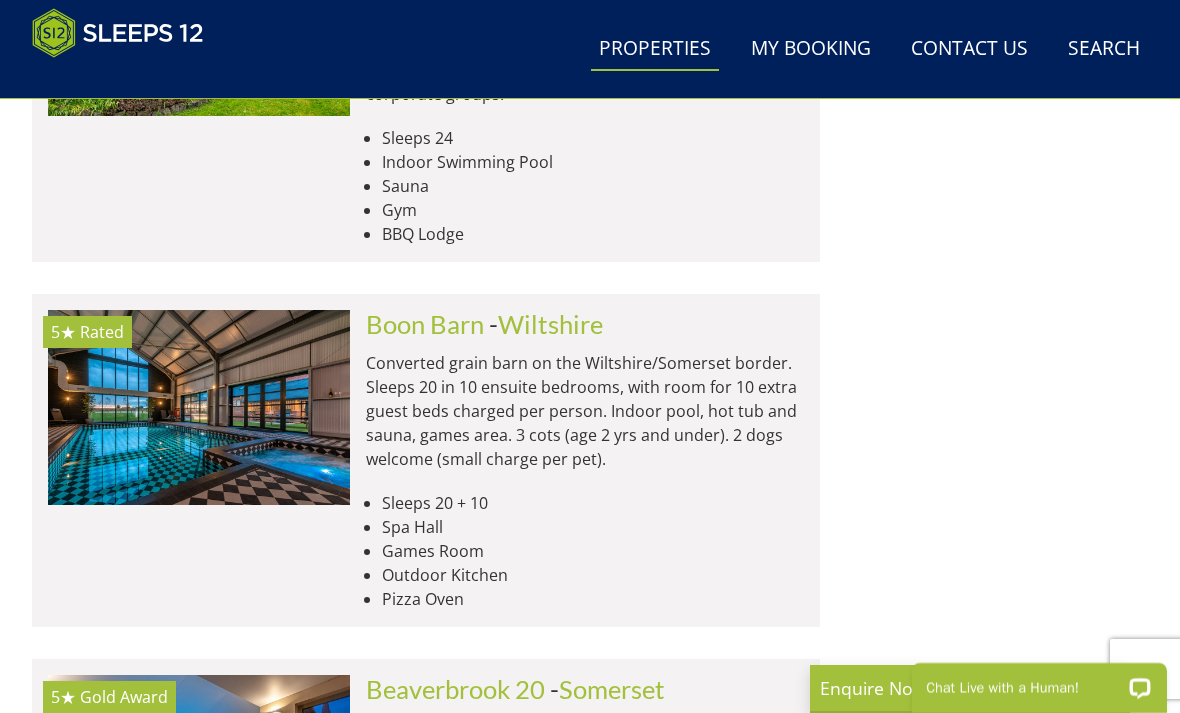 click at bounding box center (199, 407) 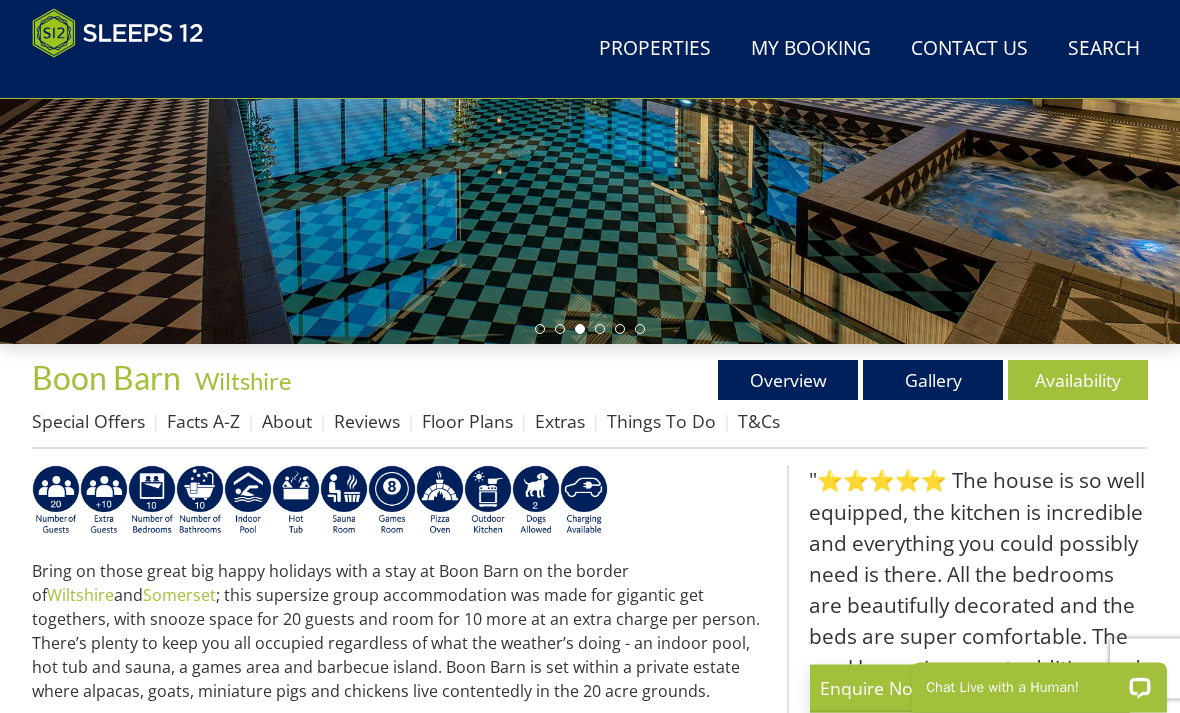 scroll, scrollTop: 460, scrollLeft: 0, axis: vertical 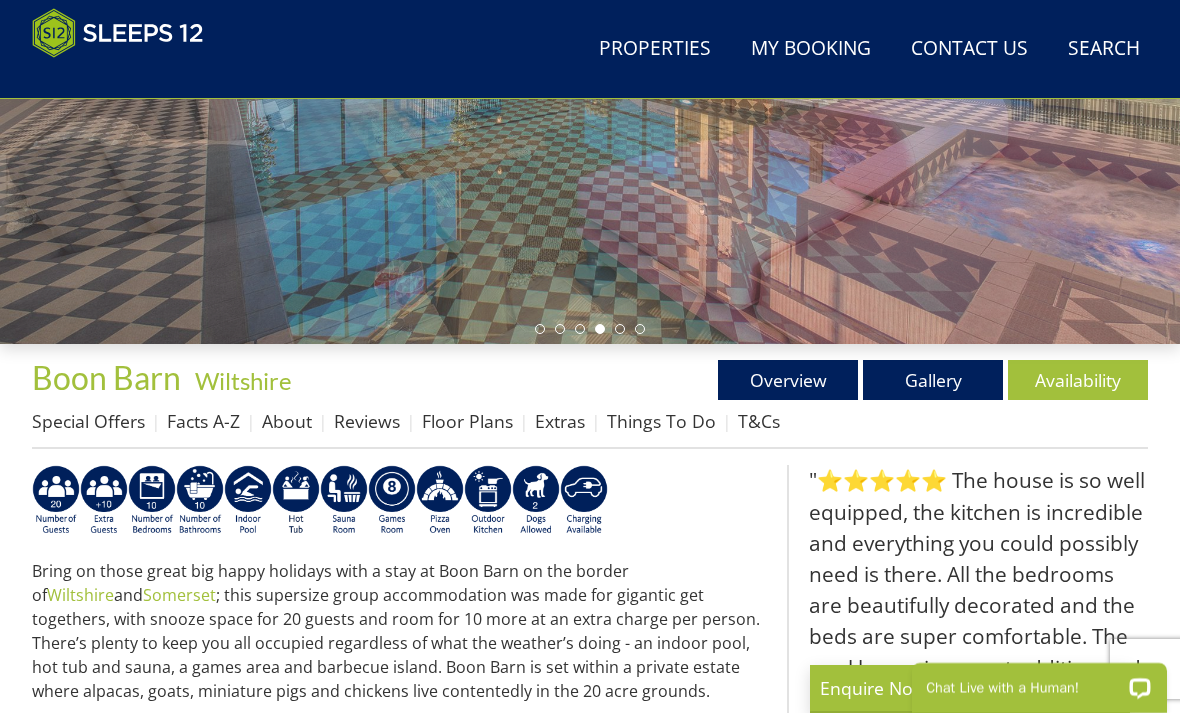 click on "Gallery" at bounding box center [933, 380] 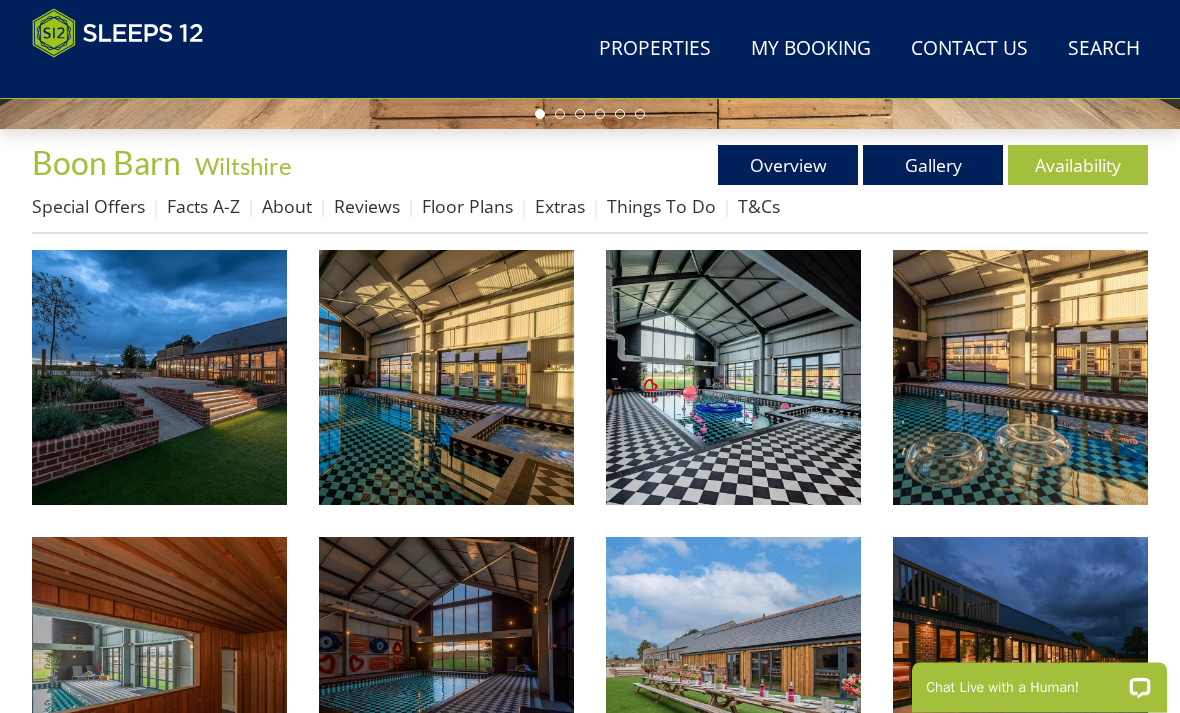 scroll, scrollTop: 675, scrollLeft: 0, axis: vertical 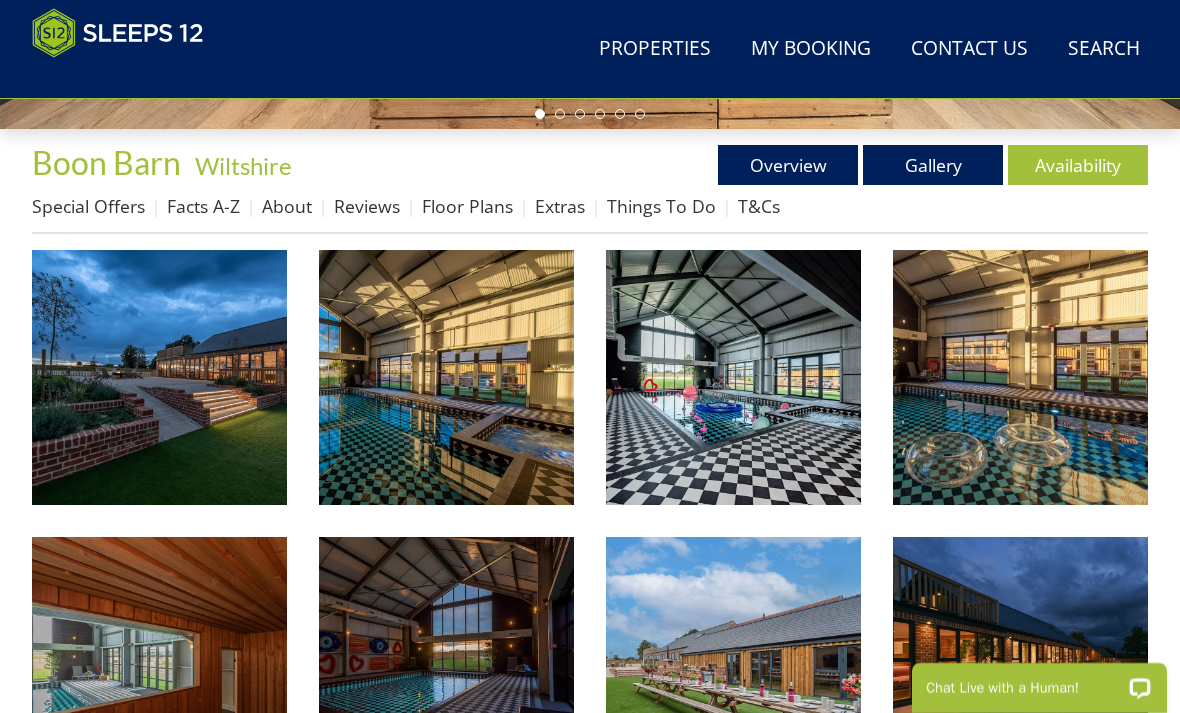 click at bounding box center (159, 377) 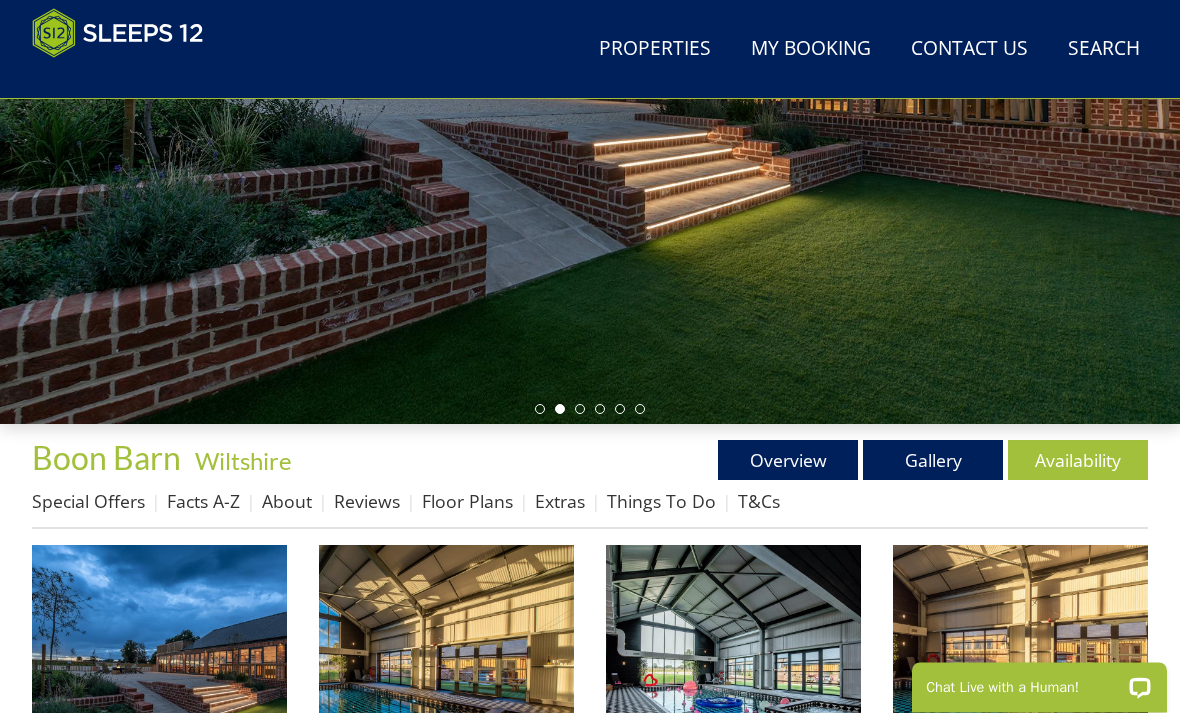 scroll, scrollTop: 394, scrollLeft: 0, axis: vertical 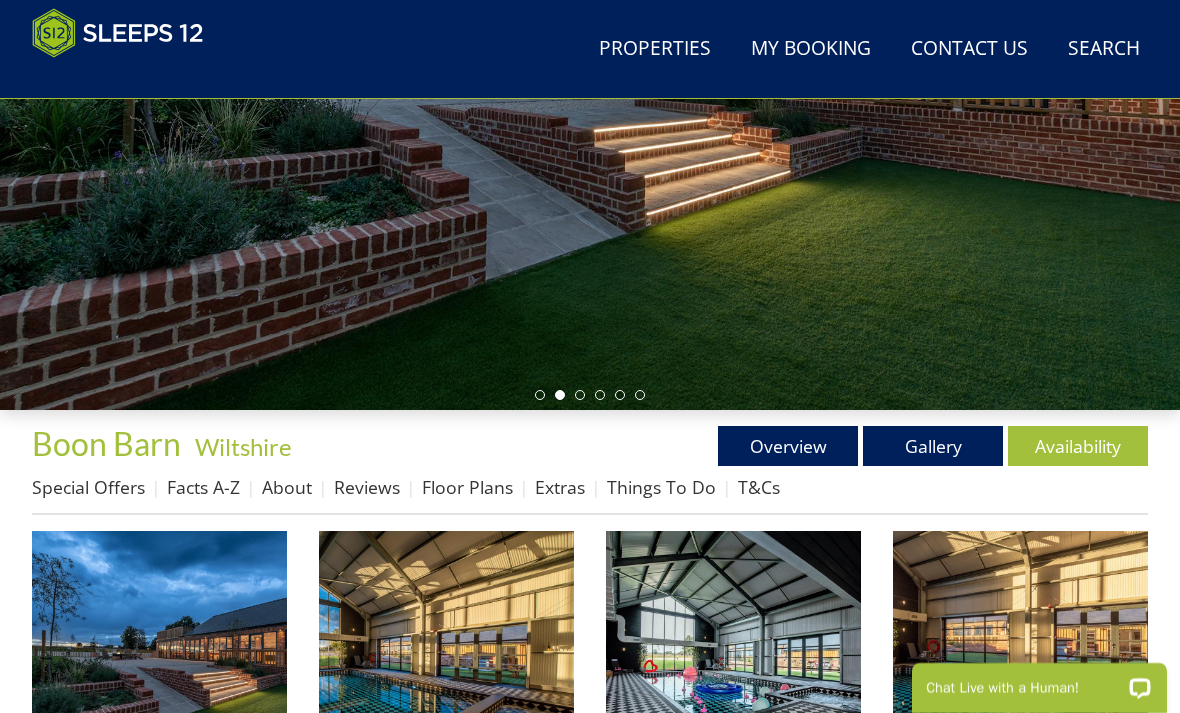 click on "Availability" at bounding box center (1078, 446) 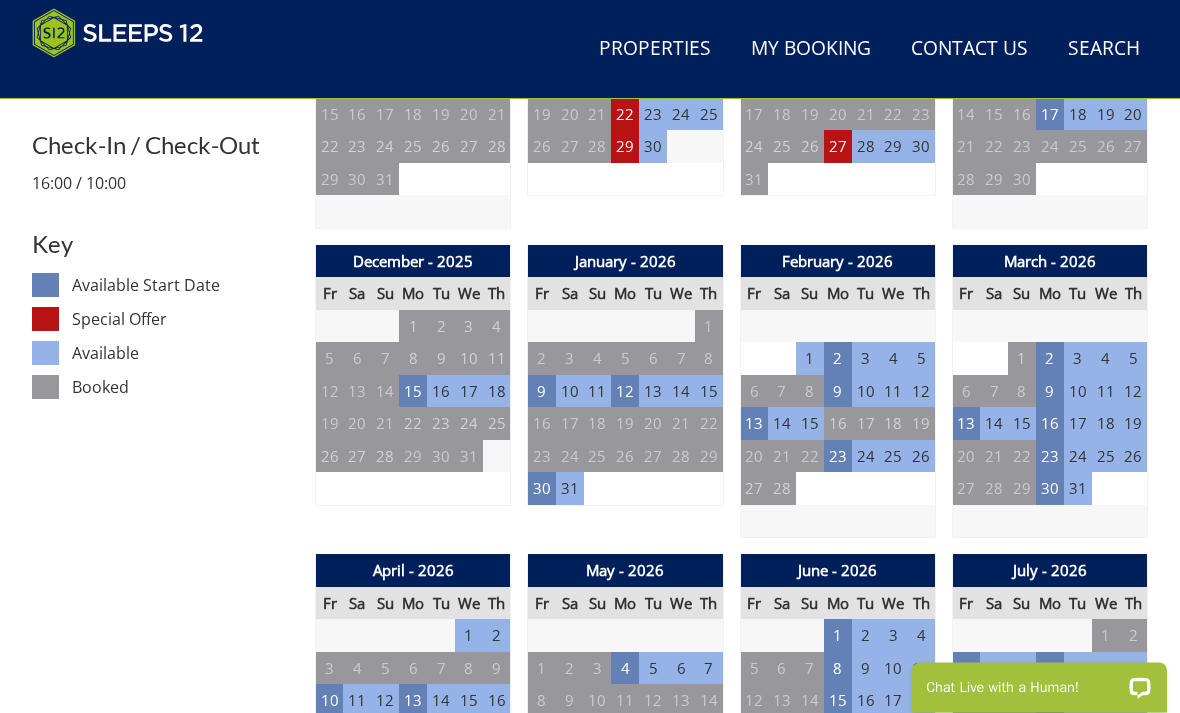 scroll, scrollTop: 990, scrollLeft: 0, axis: vertical 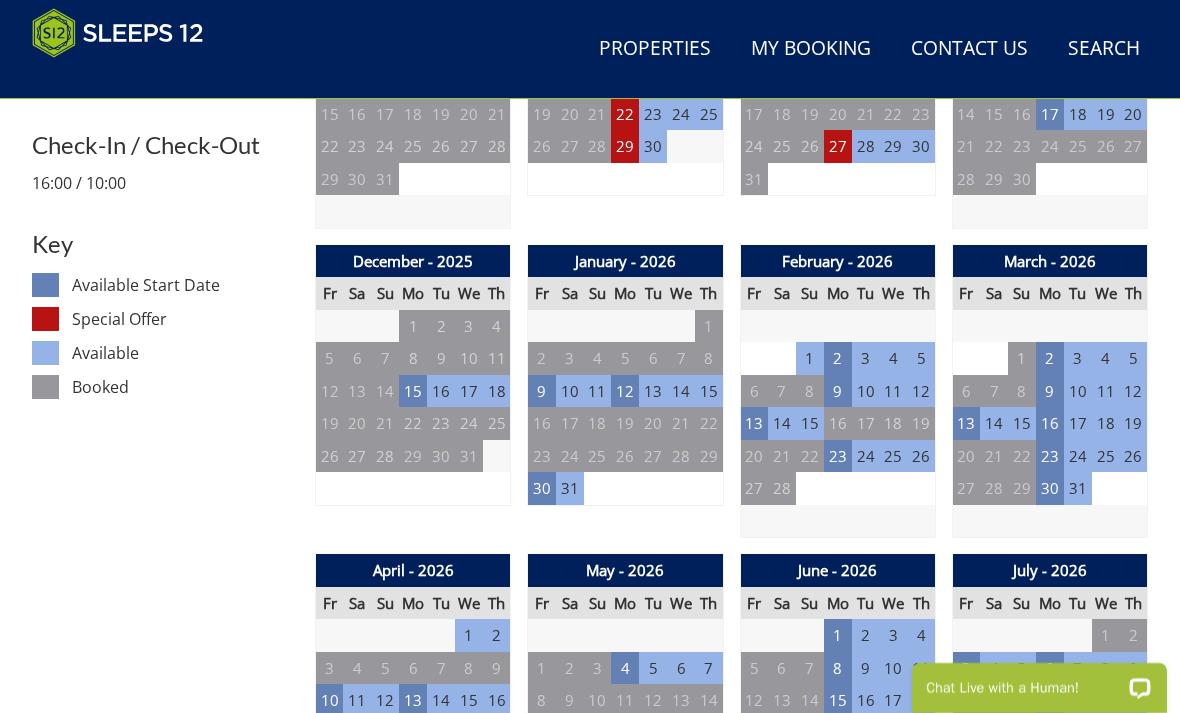 click on "13" at bounding box center [966, 423] 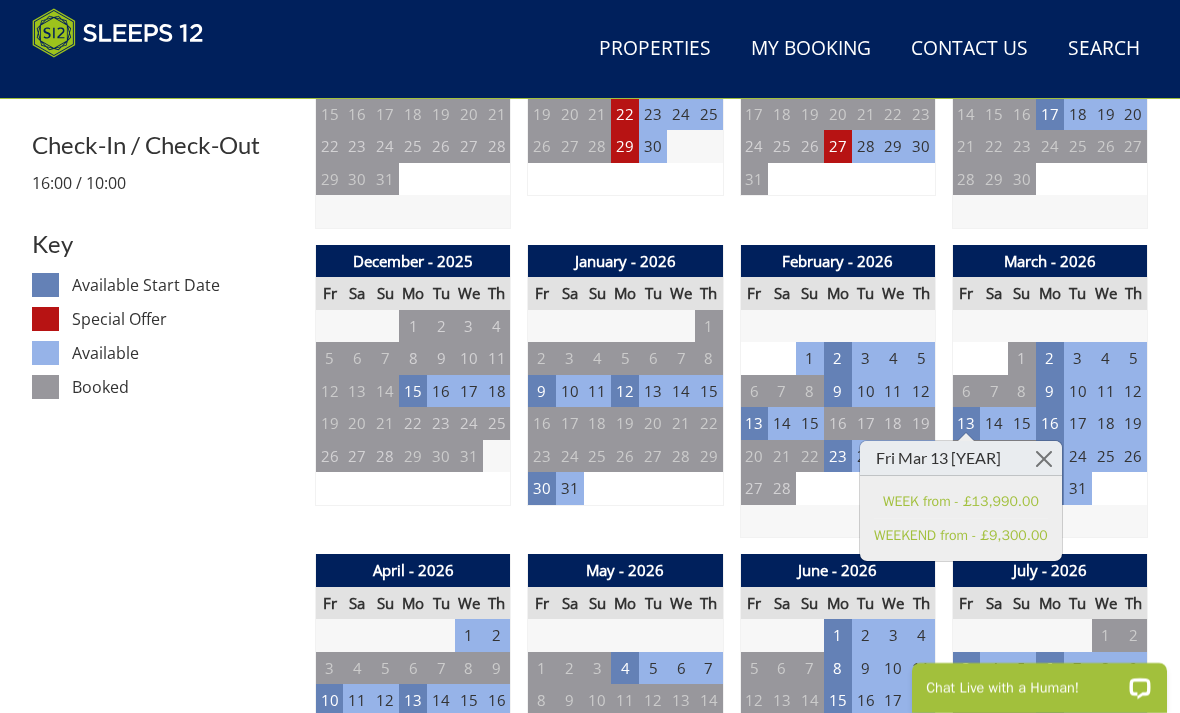 click on "13" at bounding box center [754, 423] 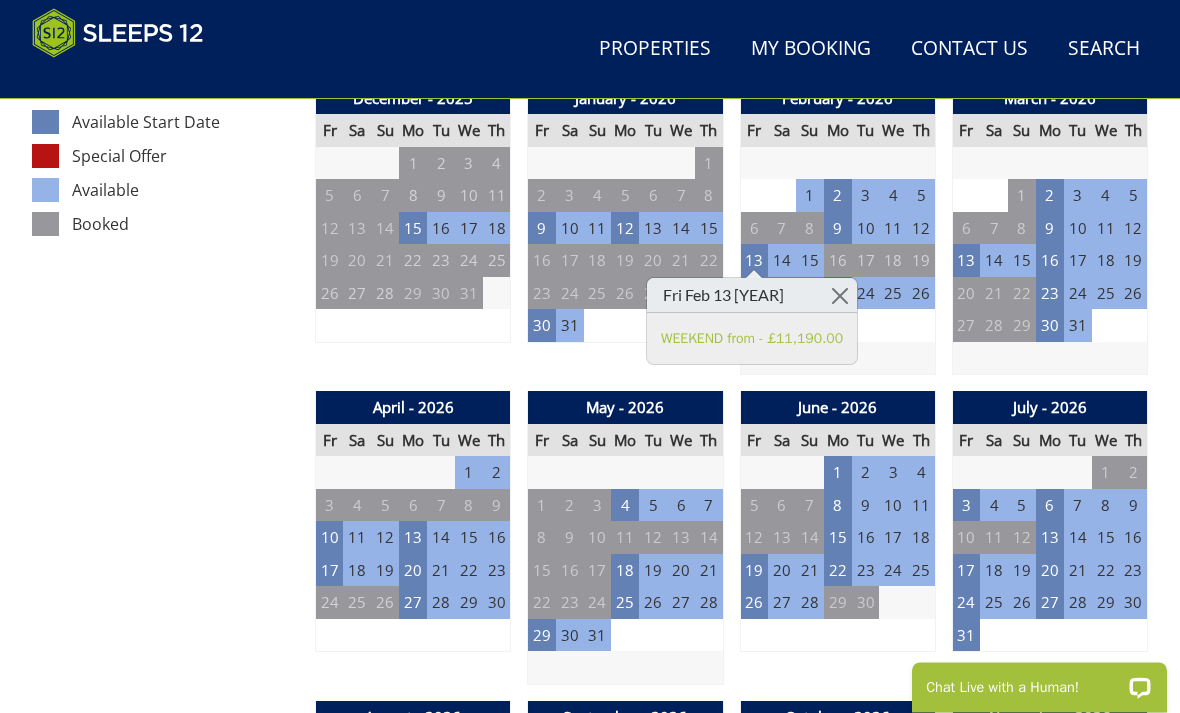 scroll, scrollTop: 1153, scrollLeft: 0, axis: vertical 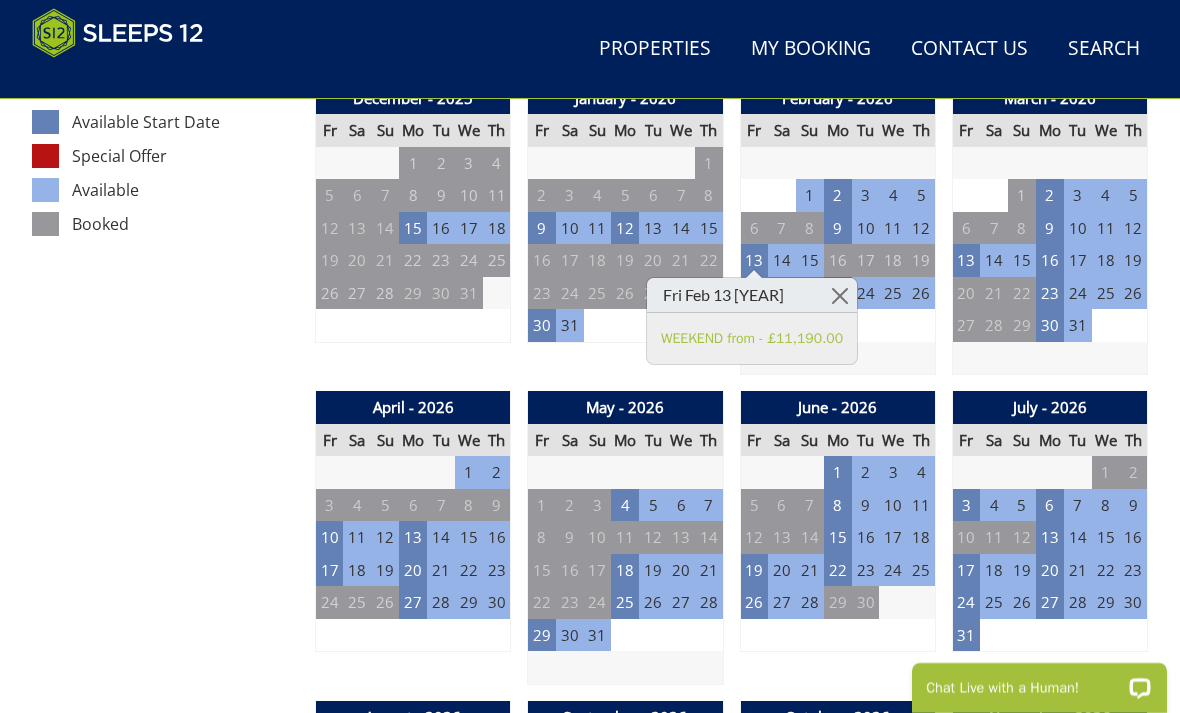 click on "10" at bounding box center [330, 537] 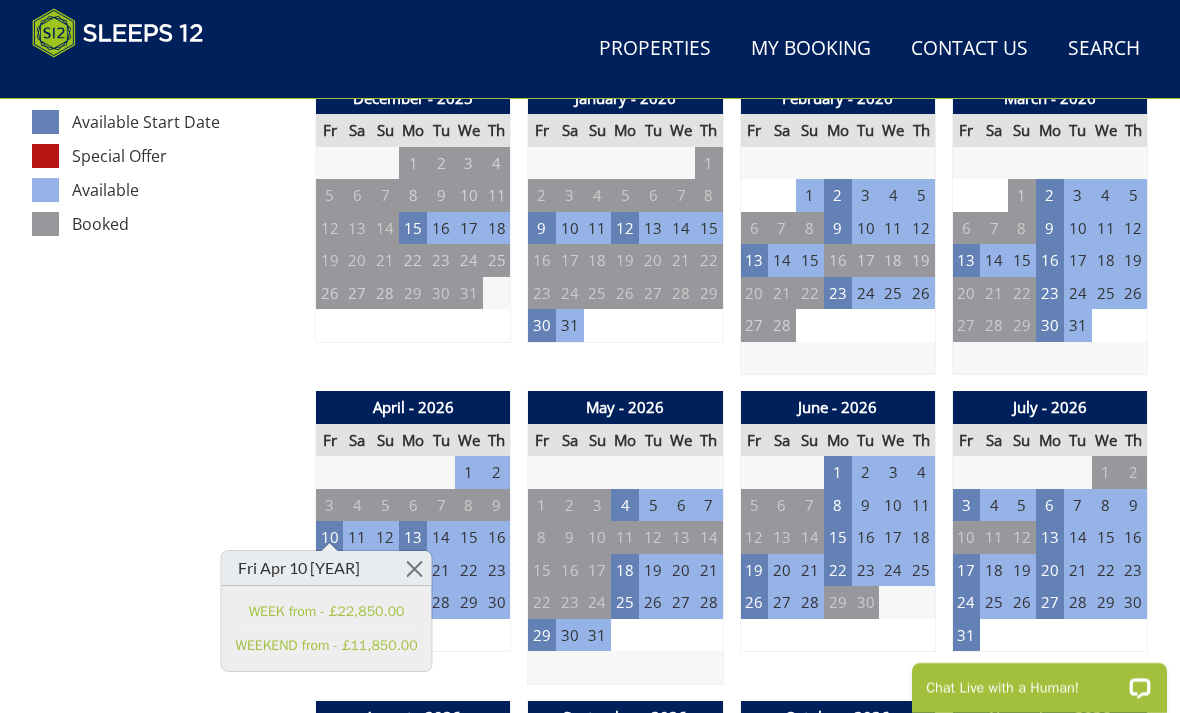 click on "13" at bounding box center [966, 260] 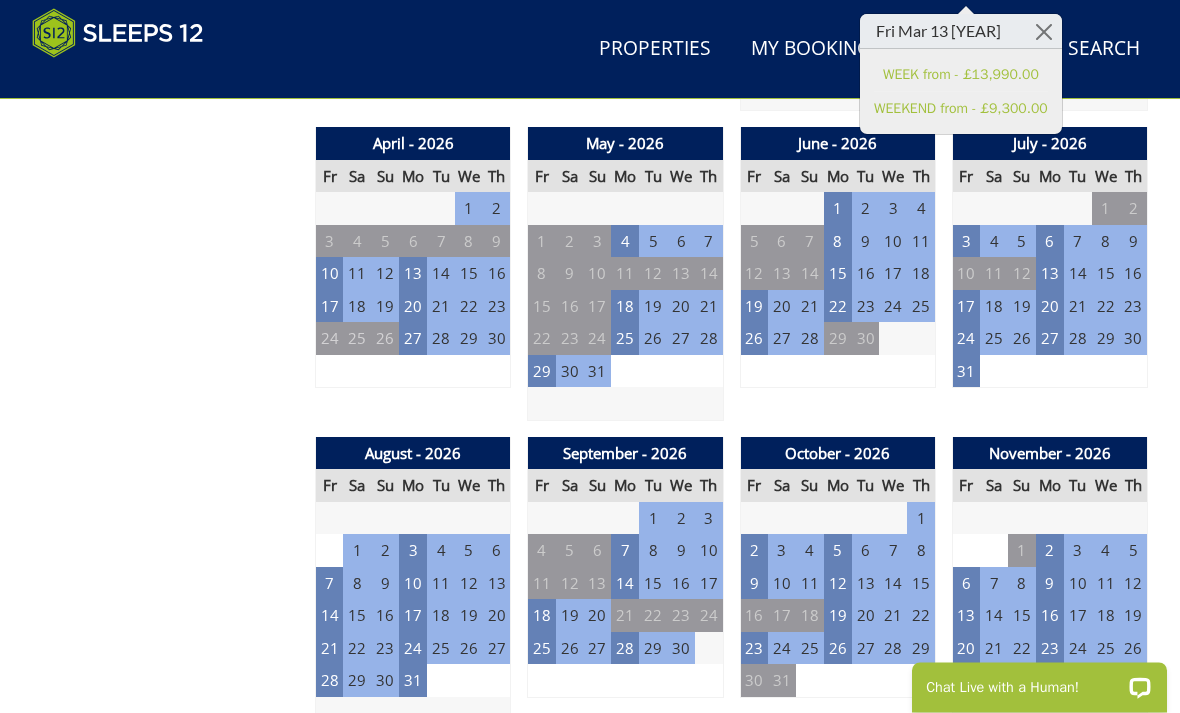 scroll, scrollTop: 1417, scrollLeft: 0, axis: vertical 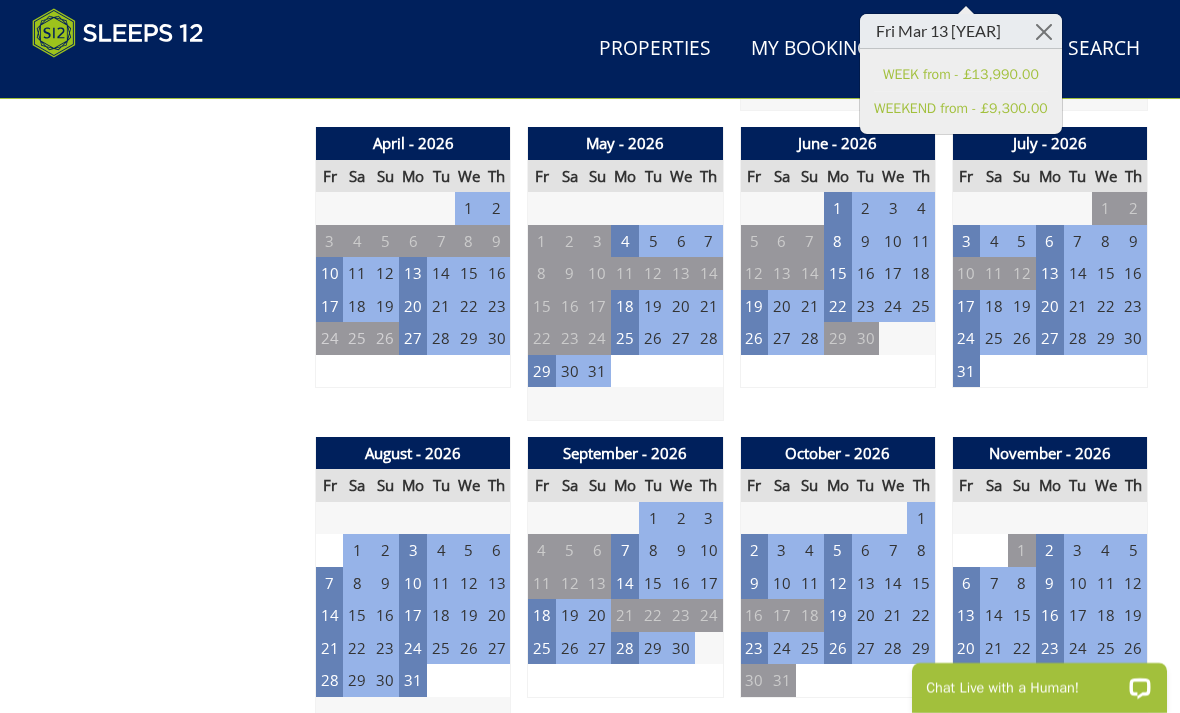 click on "18" at bounding box center [542, 615] 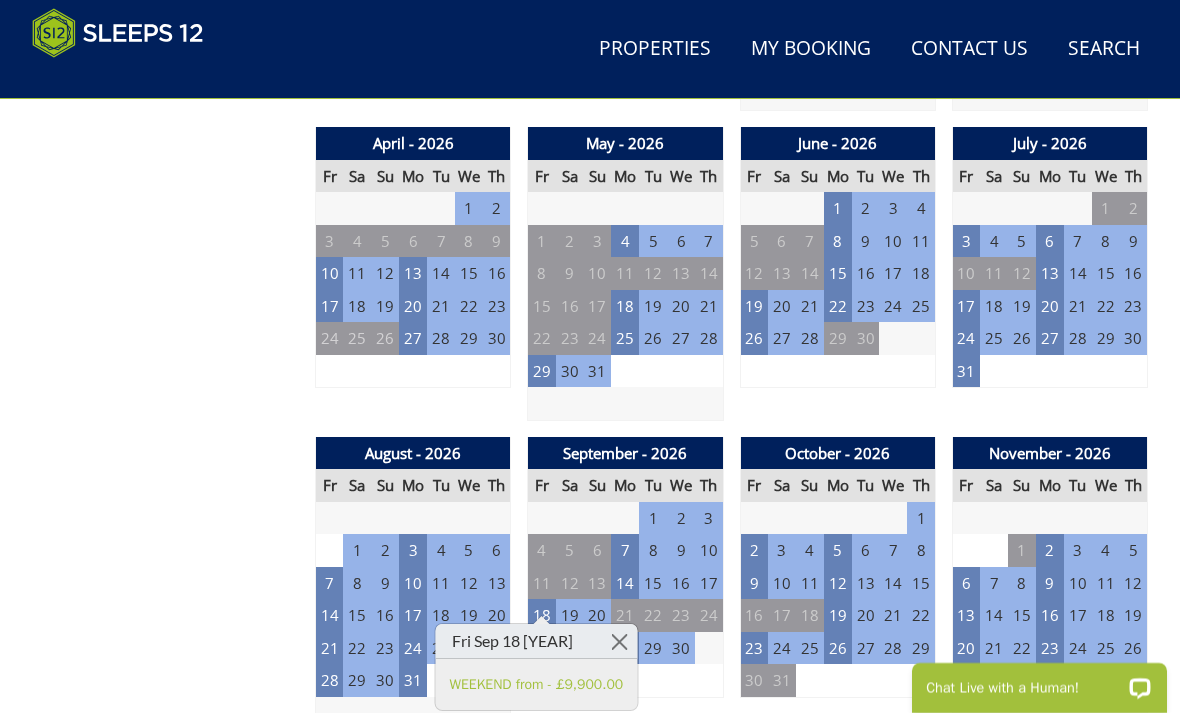click on "23" at bounding box center (754, 648) 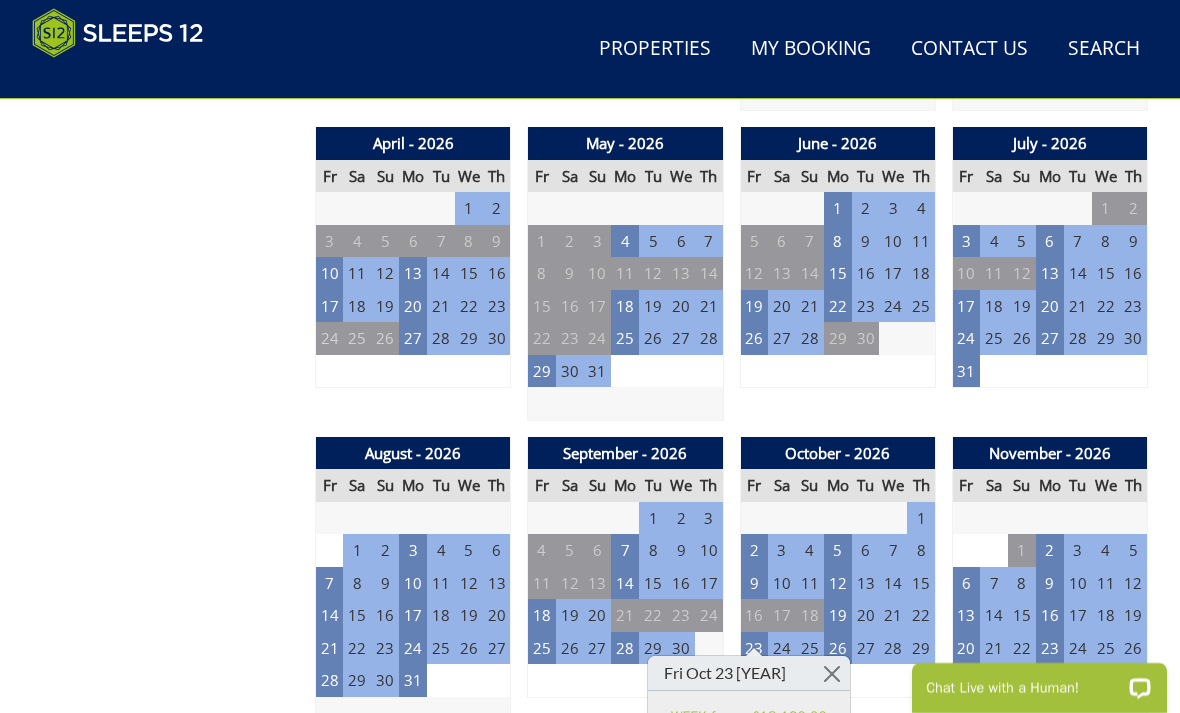 click on "20" at bounding box center (966, 648) 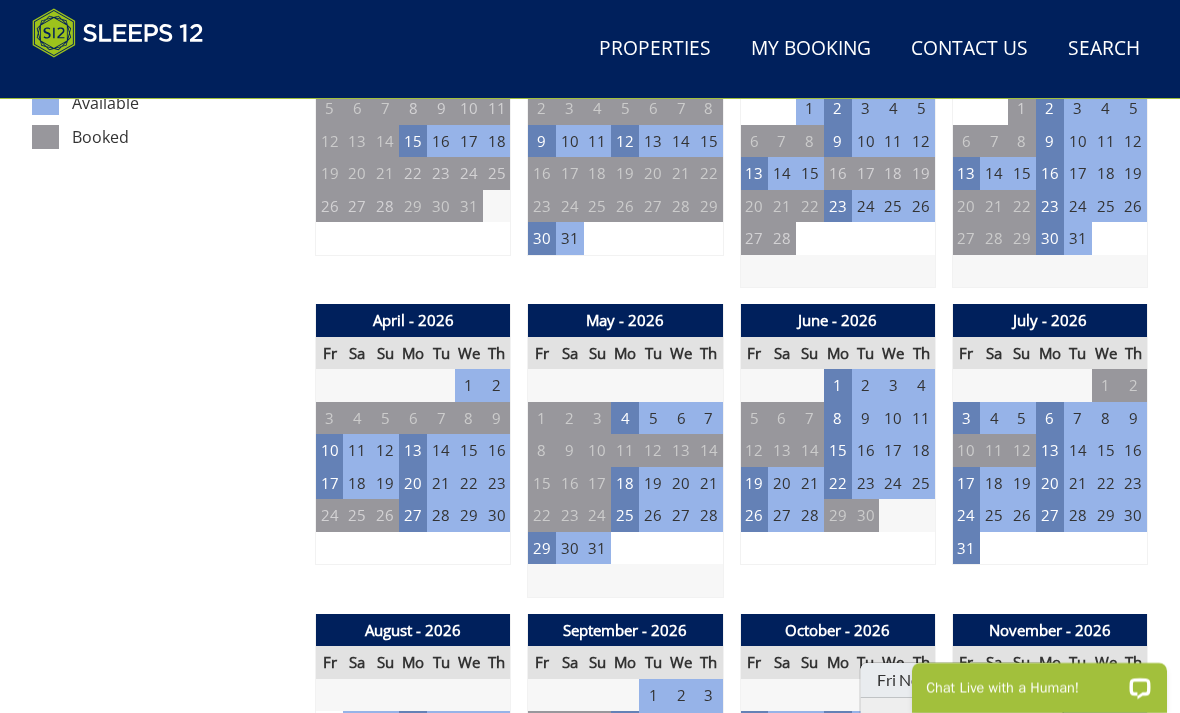 scroll, scrollTop: 1237, scrollLeft: 0, axis: vertical 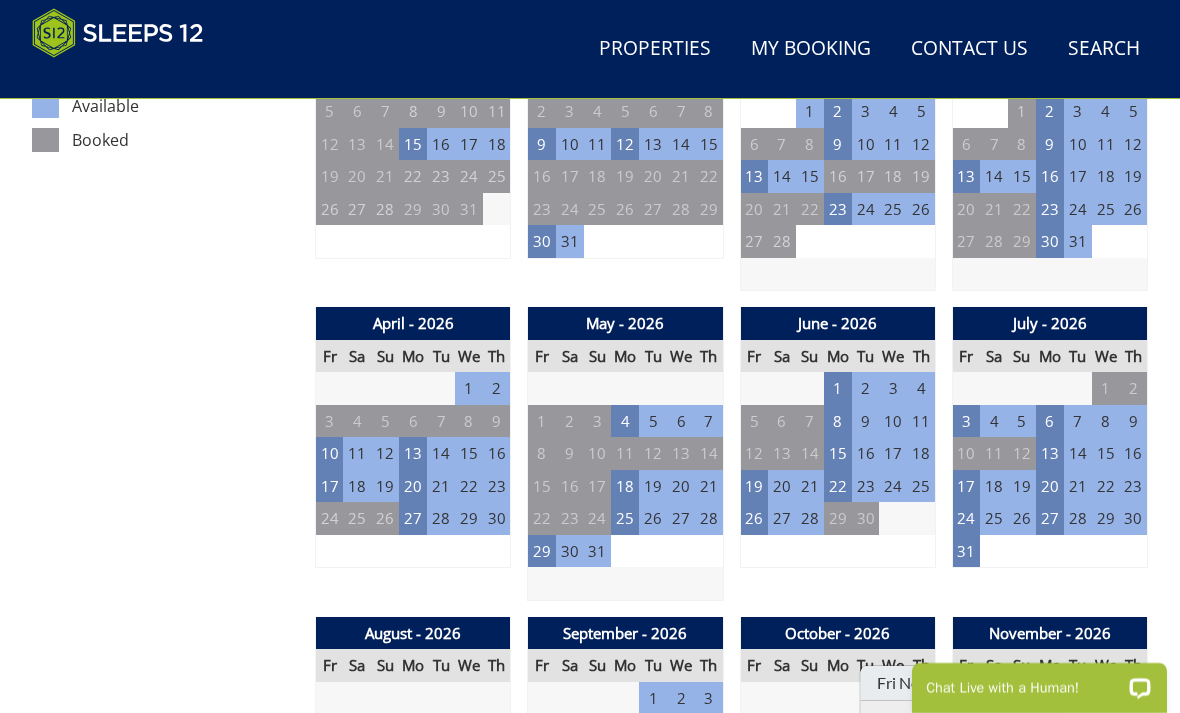 click on "Prices and Availability
You can browse the calendar to find an available start date for your stay by clicking on a start date or by entering your Arrival & Departure dates below.
Search for a Stay
Search
Check-In / Check-Out
16:00 / 10:00
Key
Available Start Date
Special Offer
Available
Booked" at bounding box center [165, 1211] 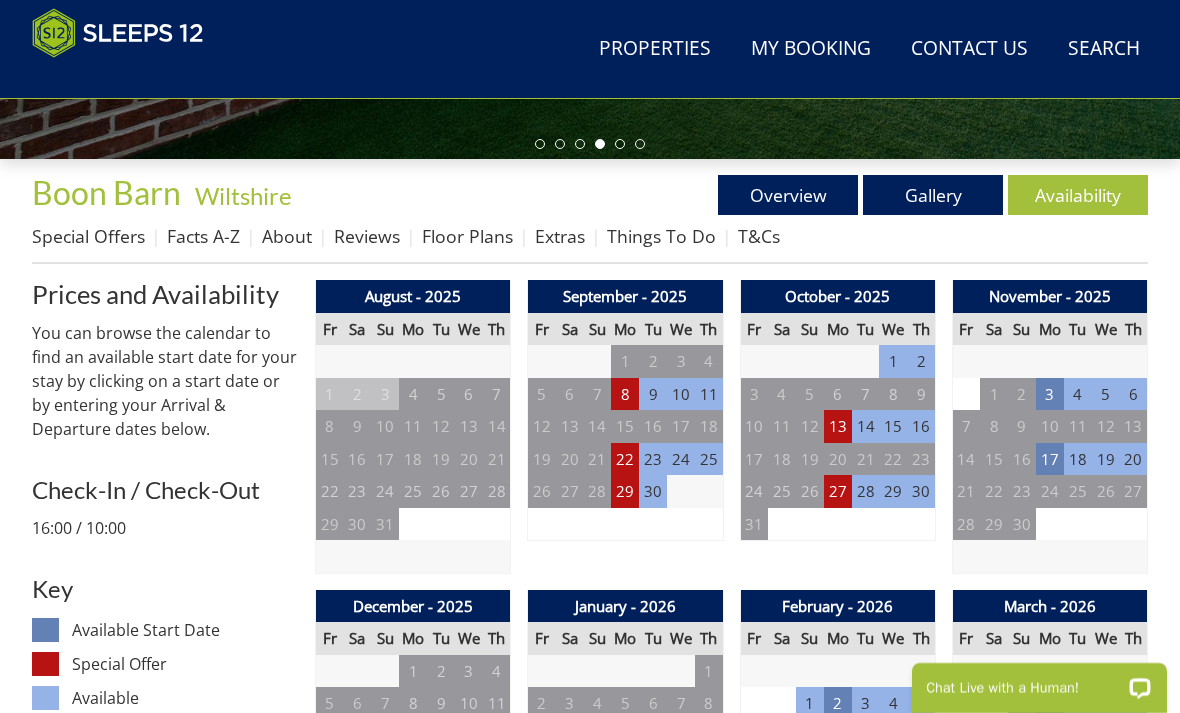 scroll, scrollTop: 643, scrollLeft: 0, axis: vertical 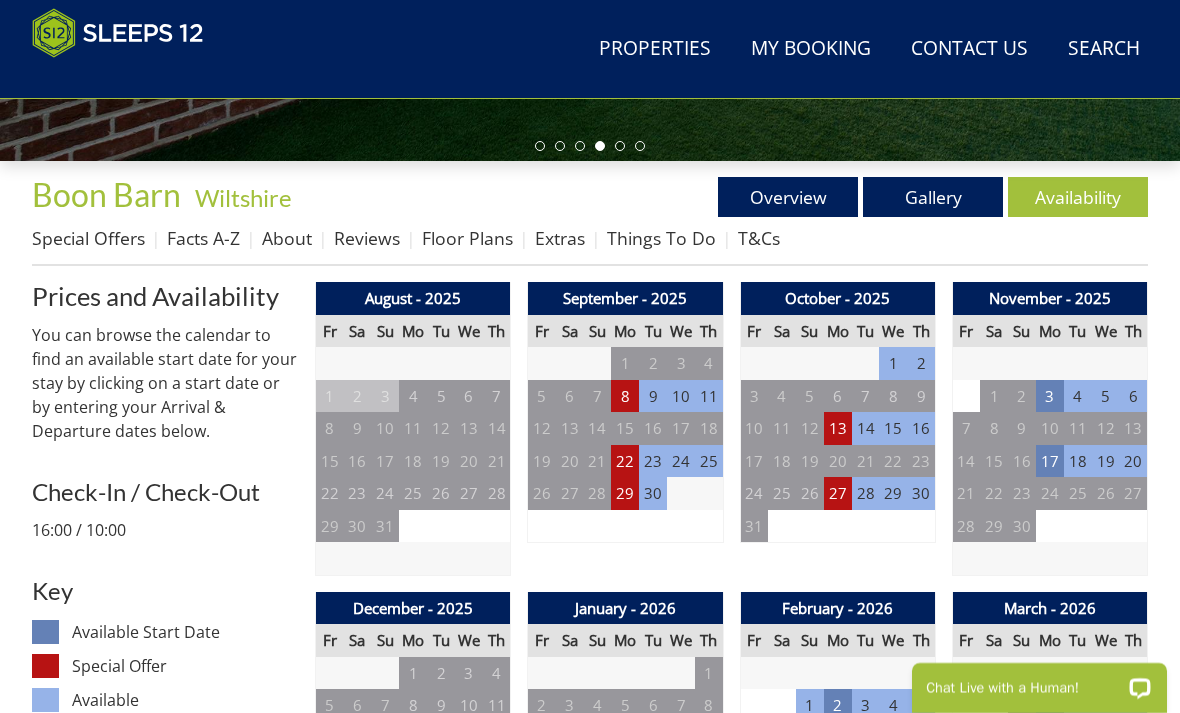 click on "Floor Plans" at bounding box center [467, 238] 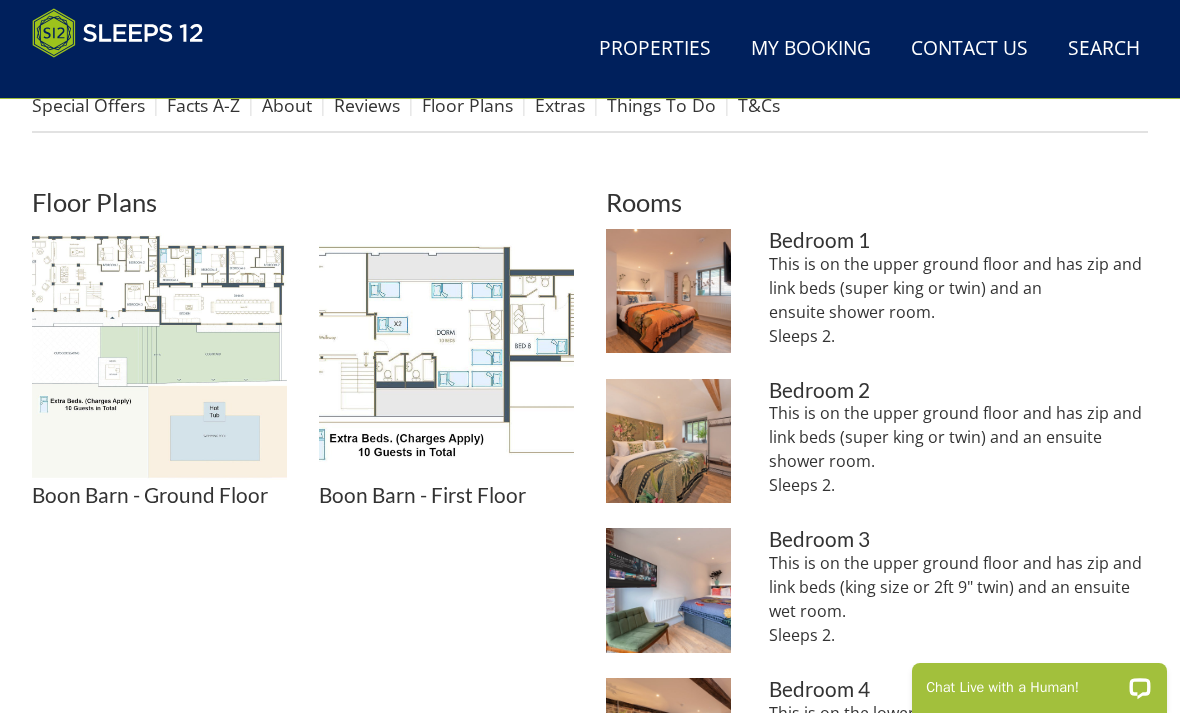 scroll, scrollTop: 807, scrollLeft: 0, axis: vertical 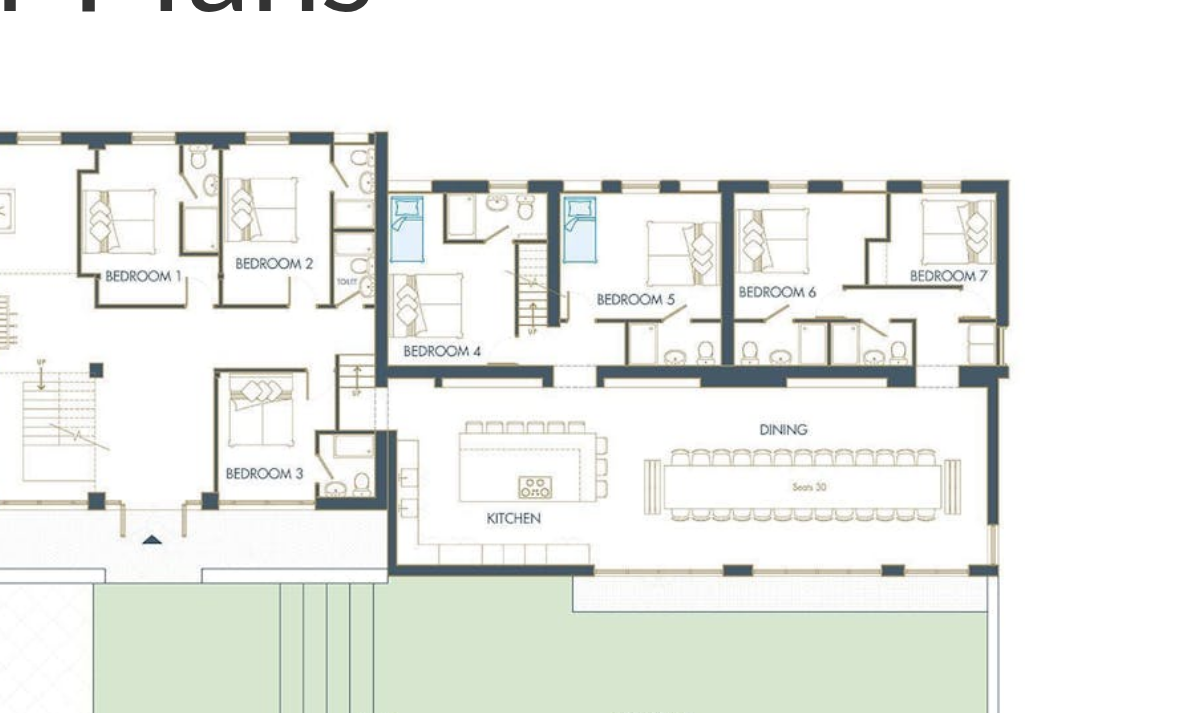 click at bounding box center [159, 325] 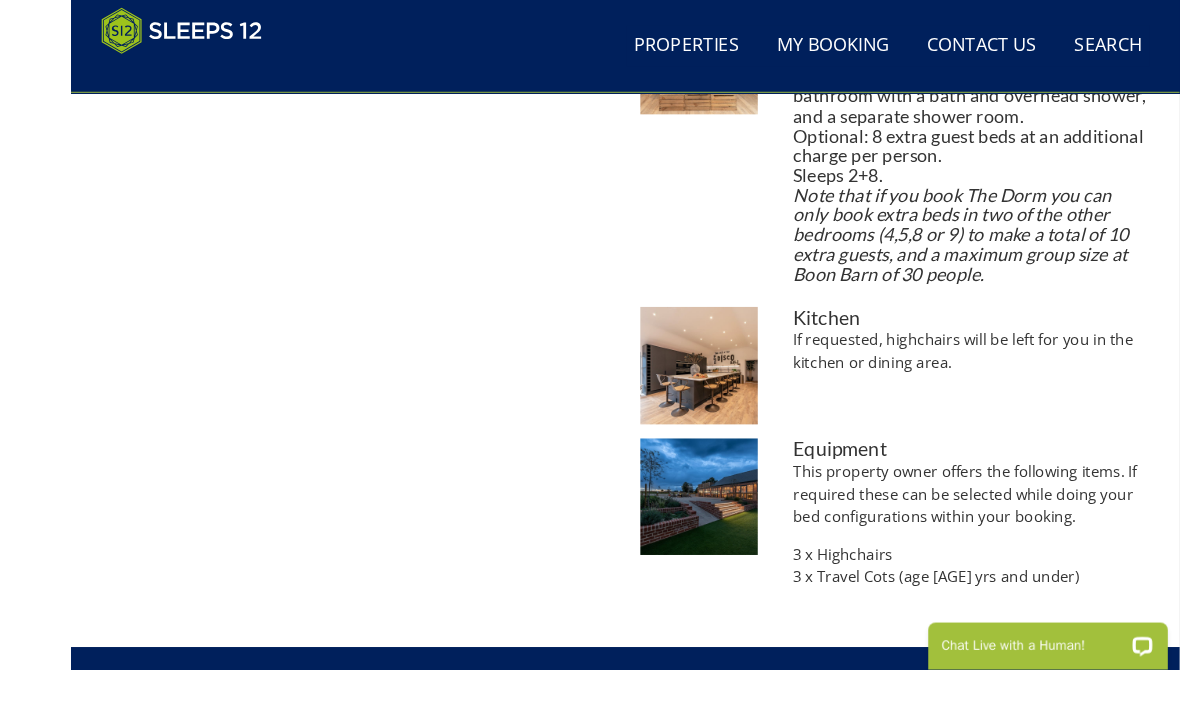 scroll, scrollTop: 2623, scrollLeft: 0, axis: vertical 